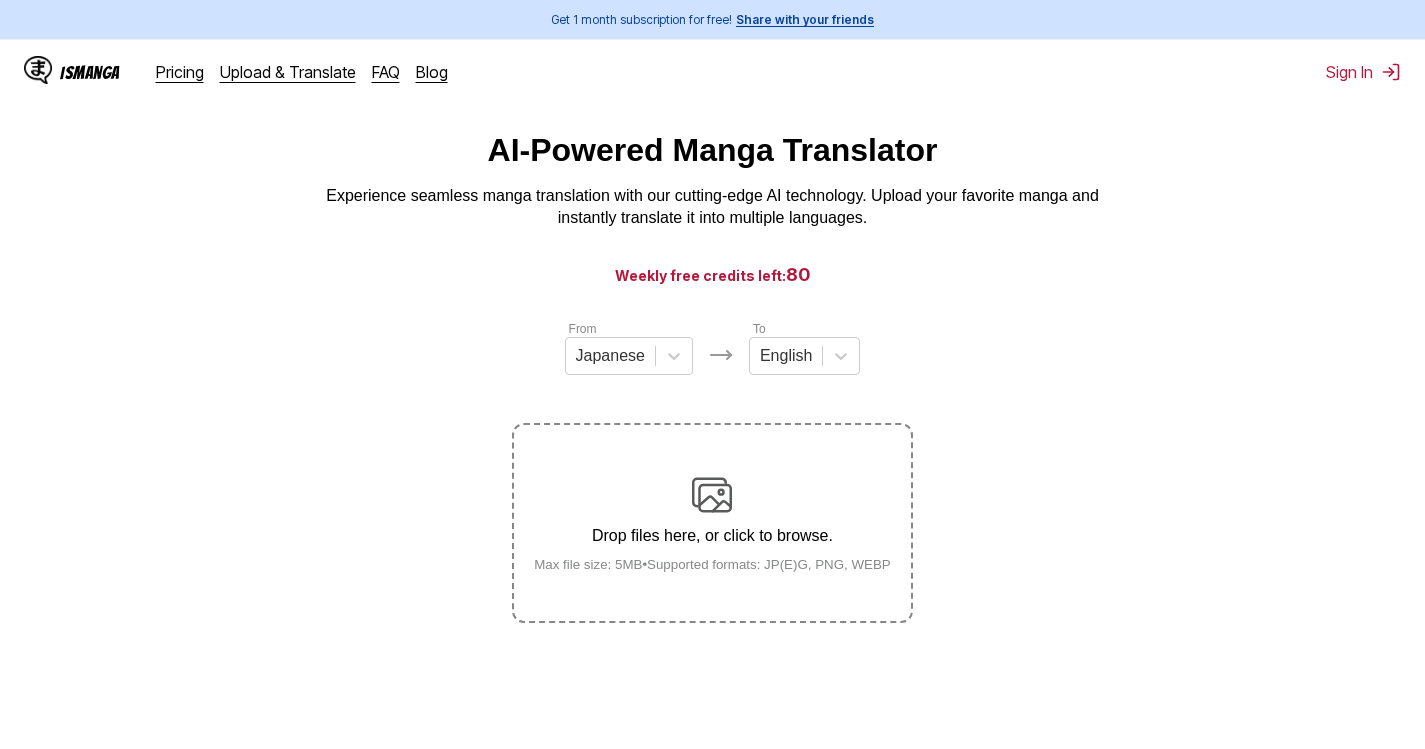 scroll, scrollTop: 0, scrollLeft: 0, axis: both 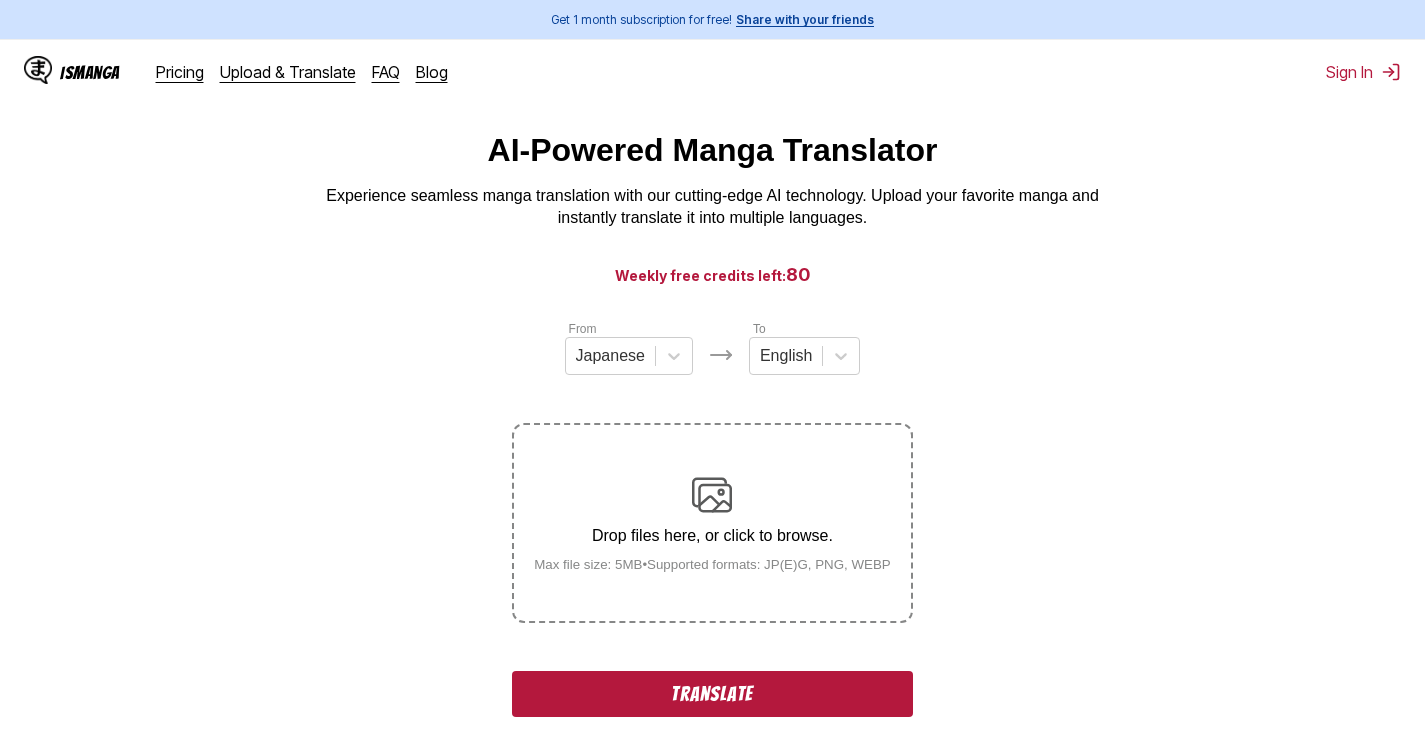 click on "Translate" at bounding box center [712, 694] 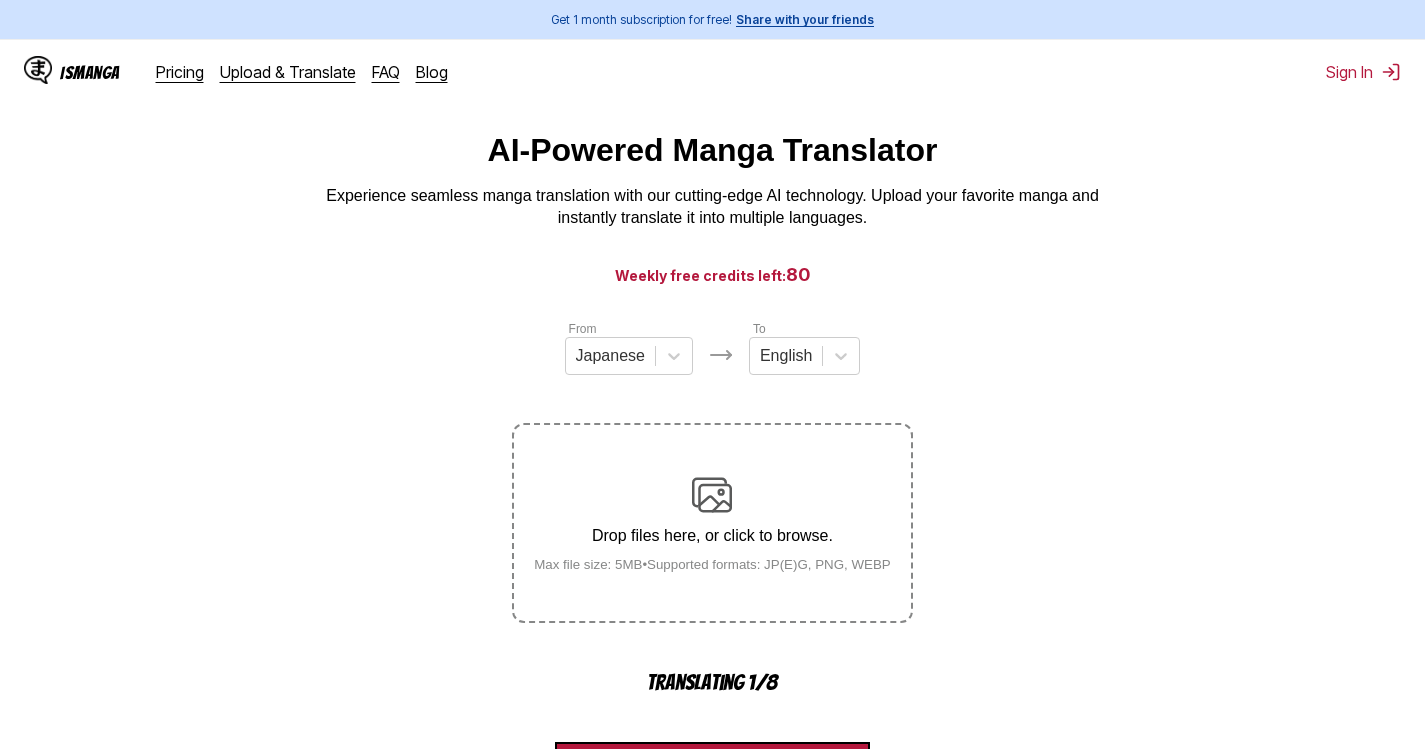 scroll, scrollTop: 593, scrollLeft: 0, axis: vertical 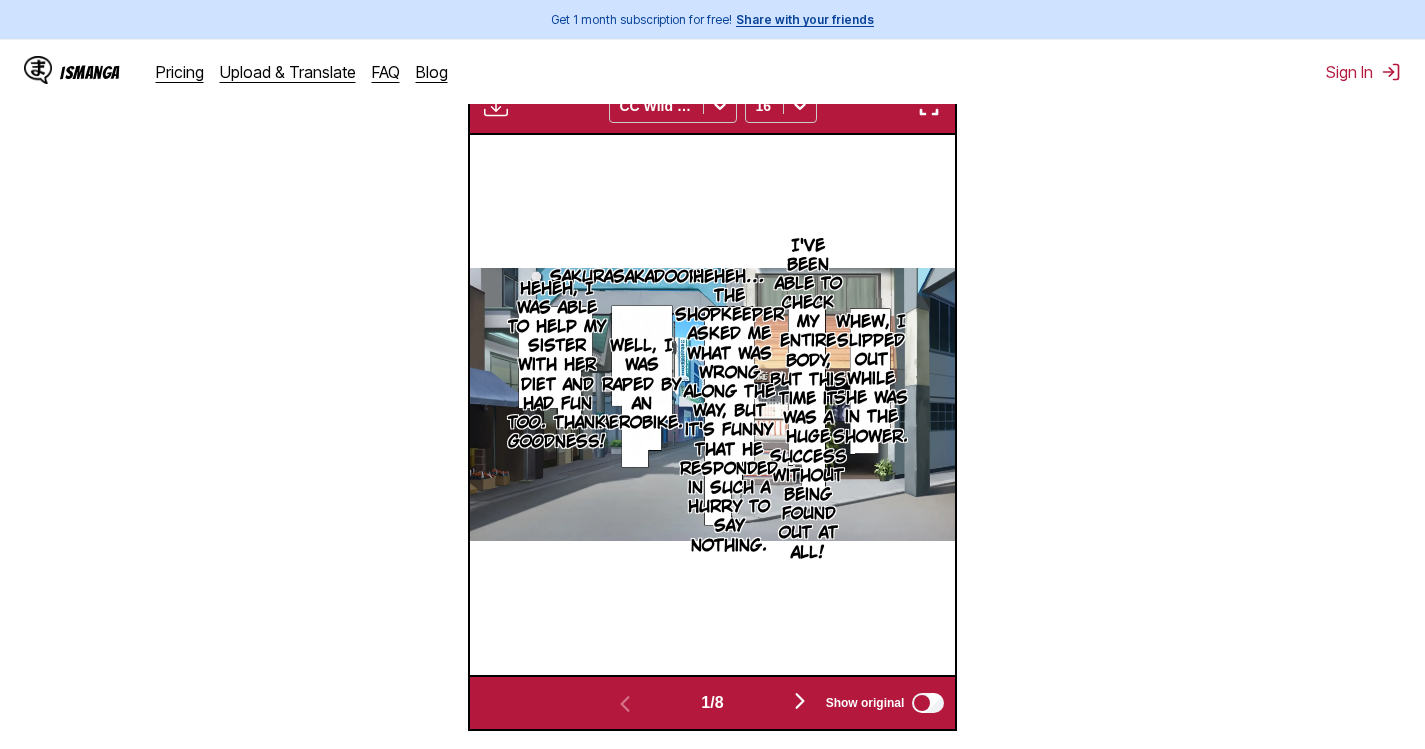 click at bounding box center (929, 106) 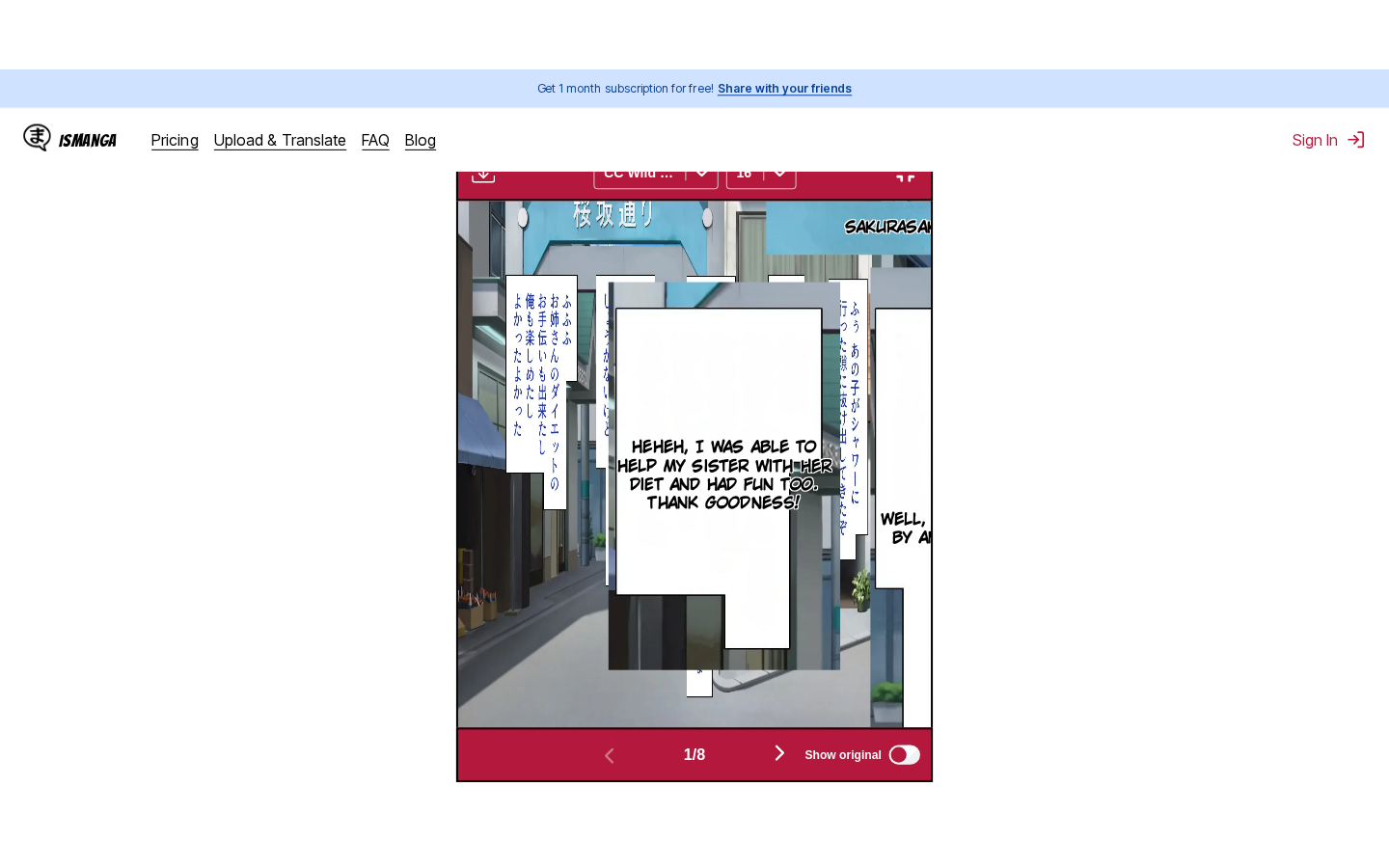 scroll, scrollTop: 220, scrollLeft: 0, axis: vertical 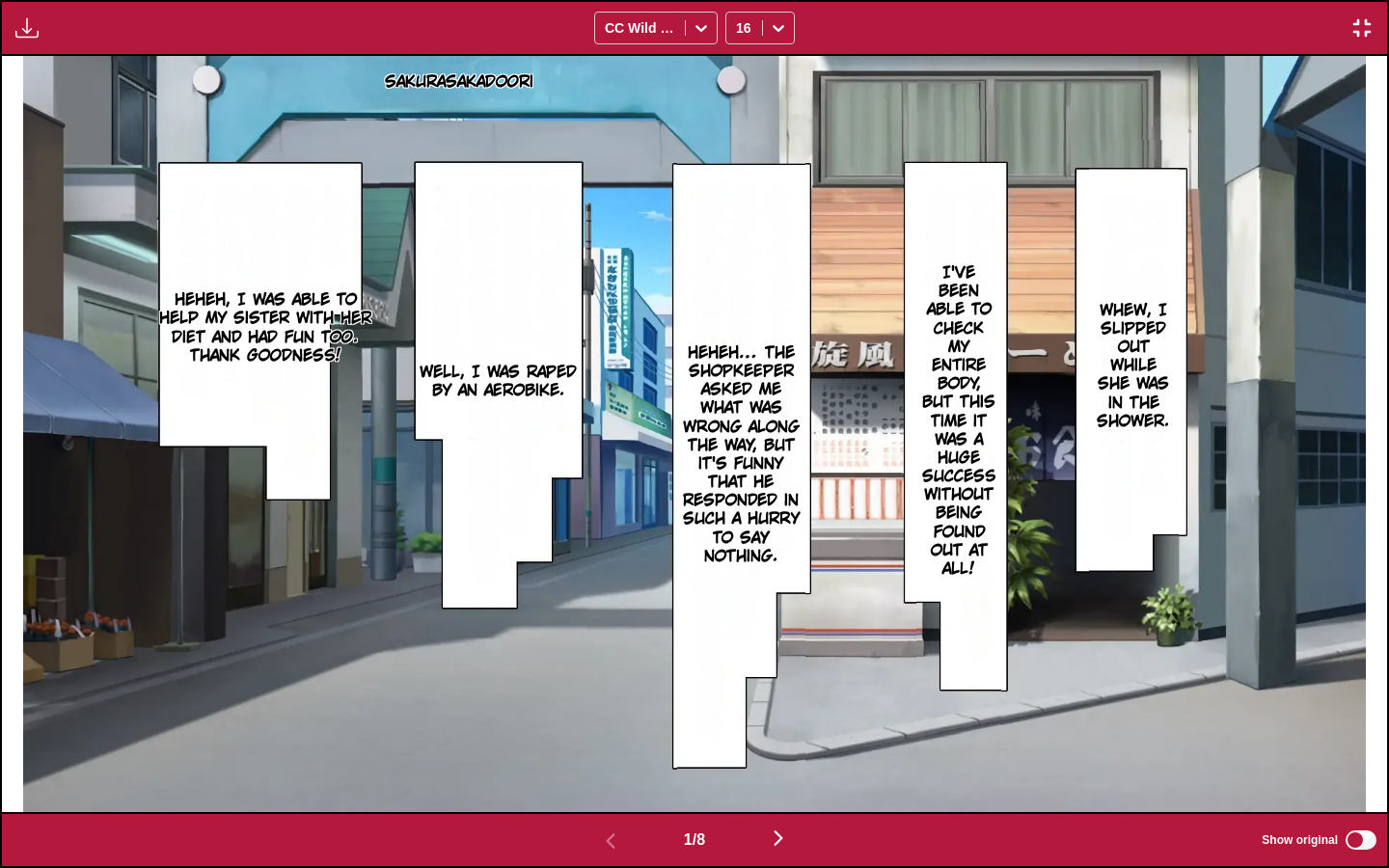 type 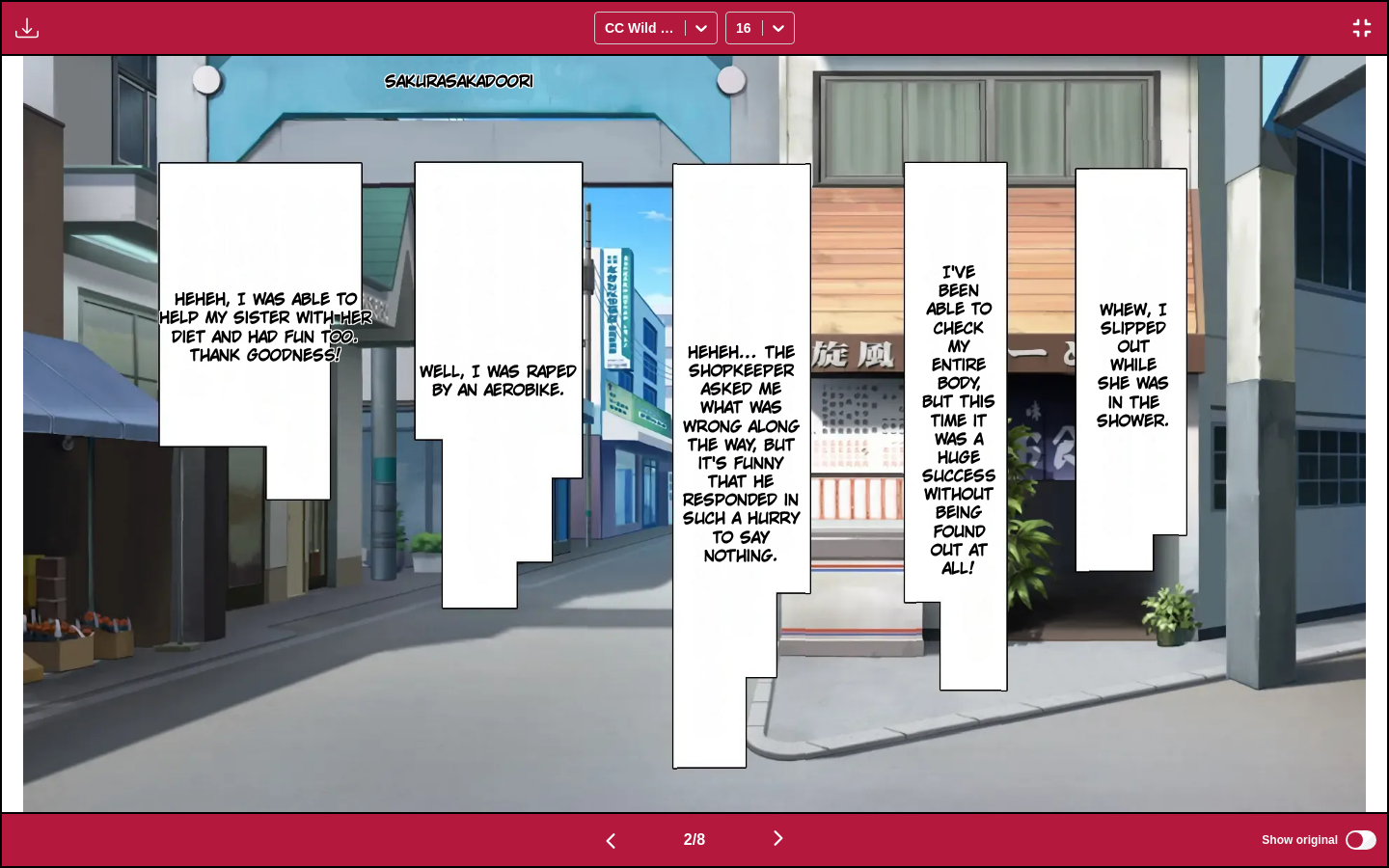 scroll, scrollTop: 0, scrollLeft: 1385, axis: horizontal 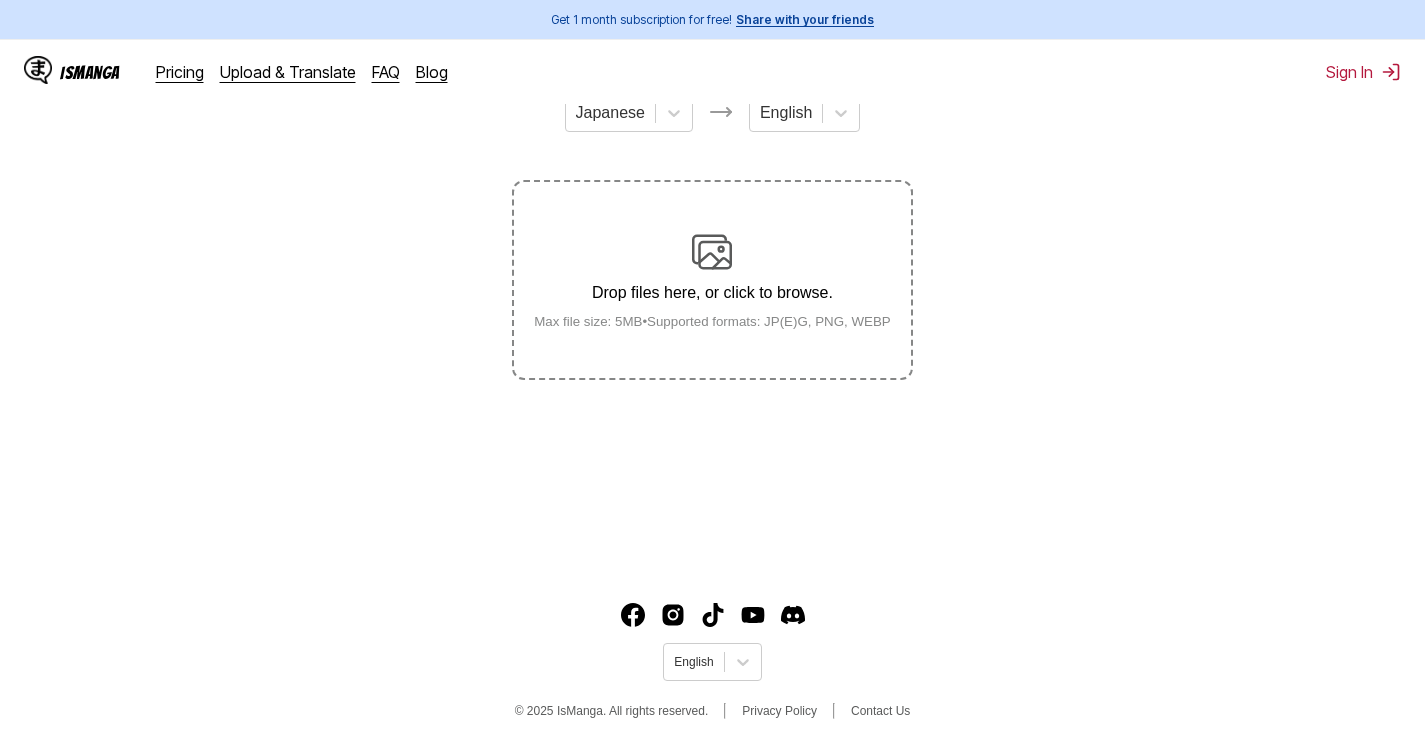 click on "Max file size: 5MB  •  Supported formats: JP(E)G, PNG, WEBP" at bounding box center (712, 321) 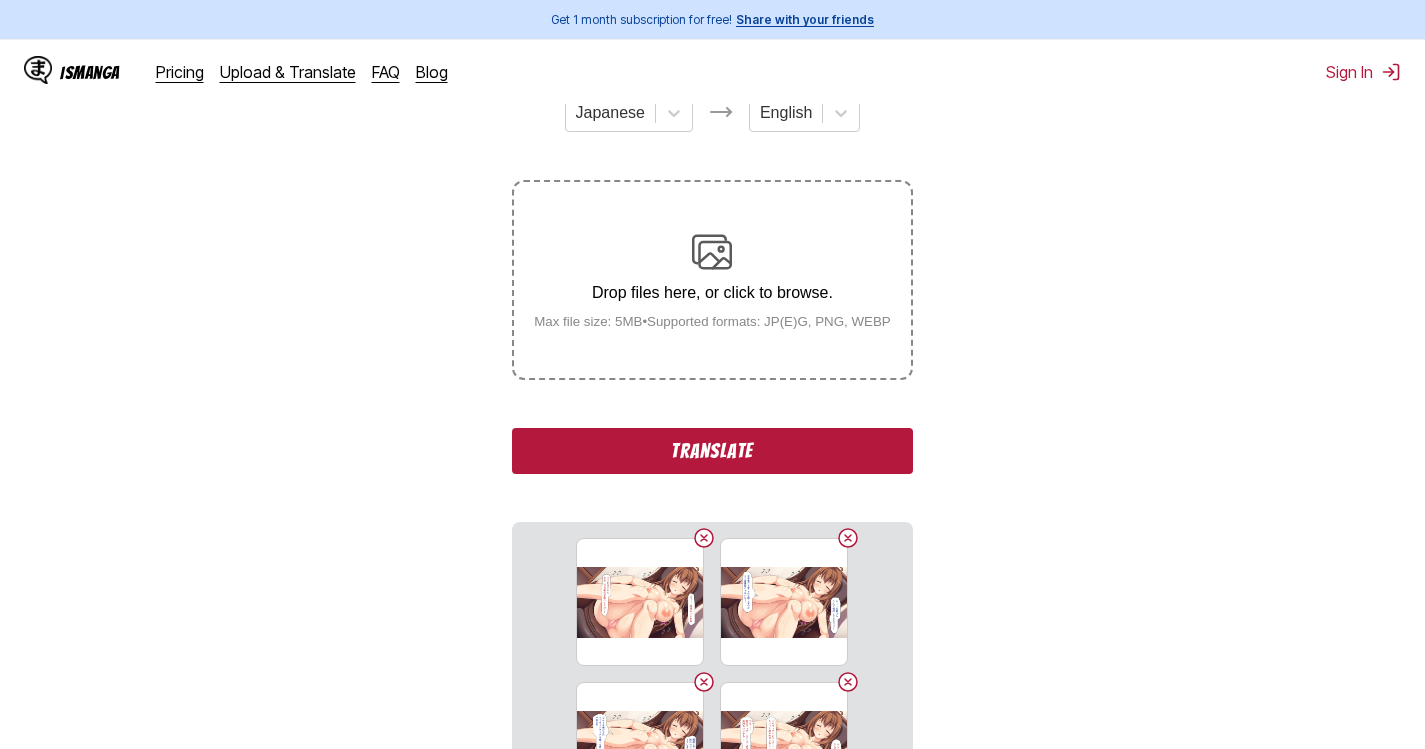 click on "Translate" at bounding box center [712, 451] 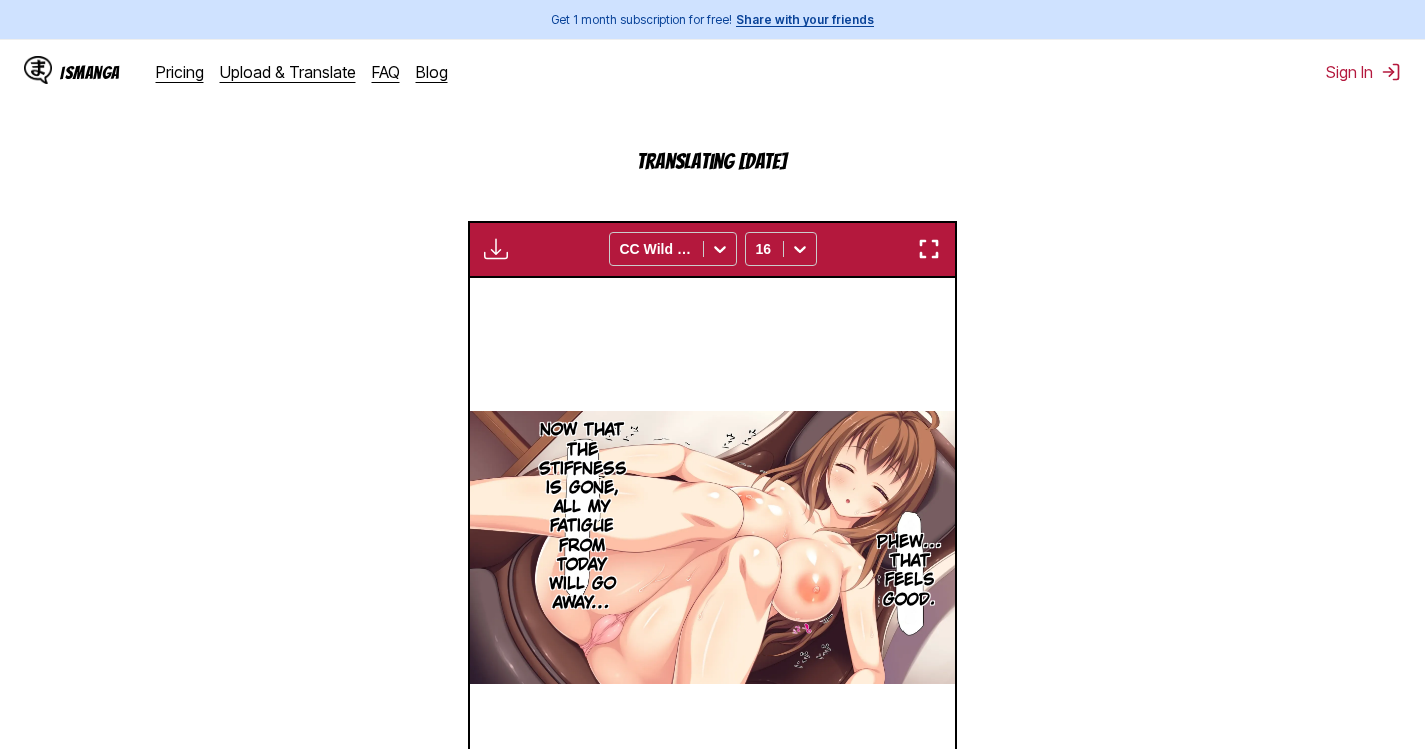 scroll, scrollTop: 494, scrollLeft: 0, axis: vertical 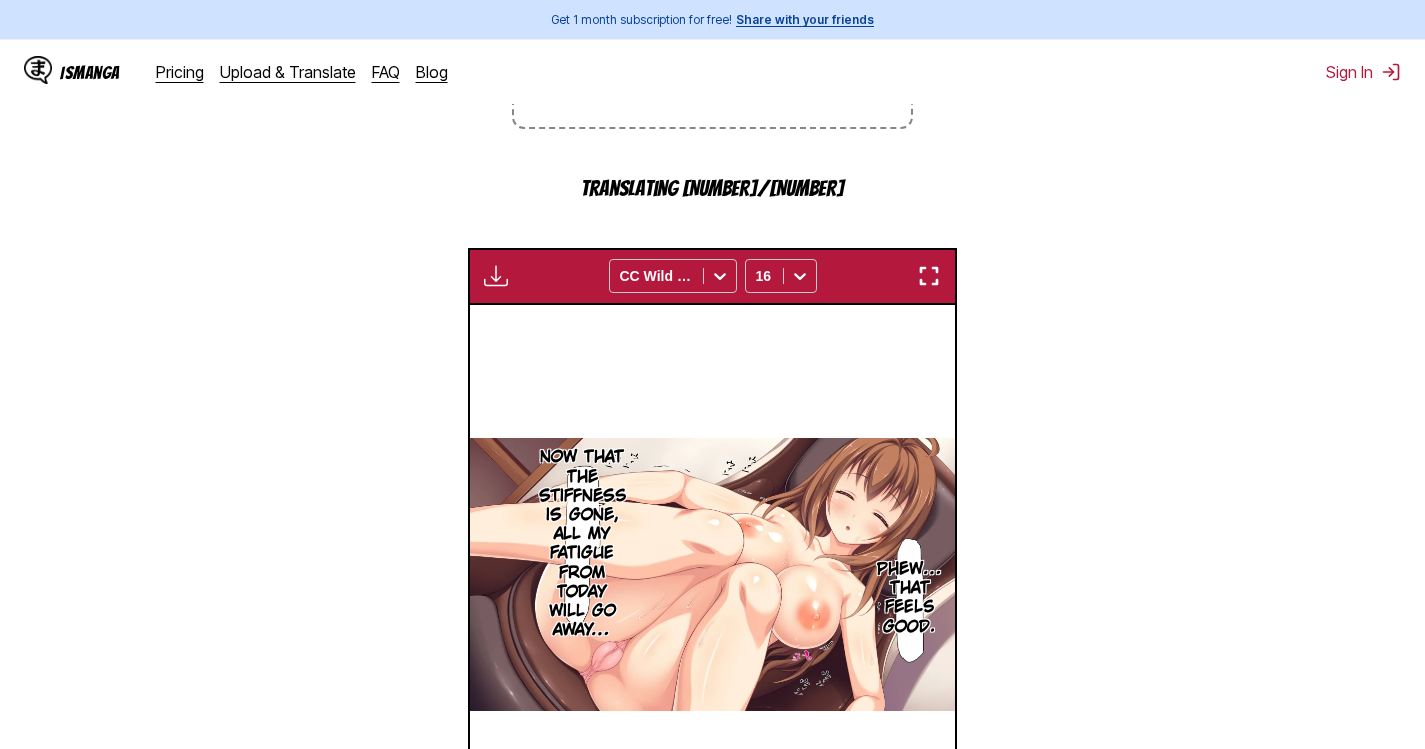 click at bounding box center (929, 276) 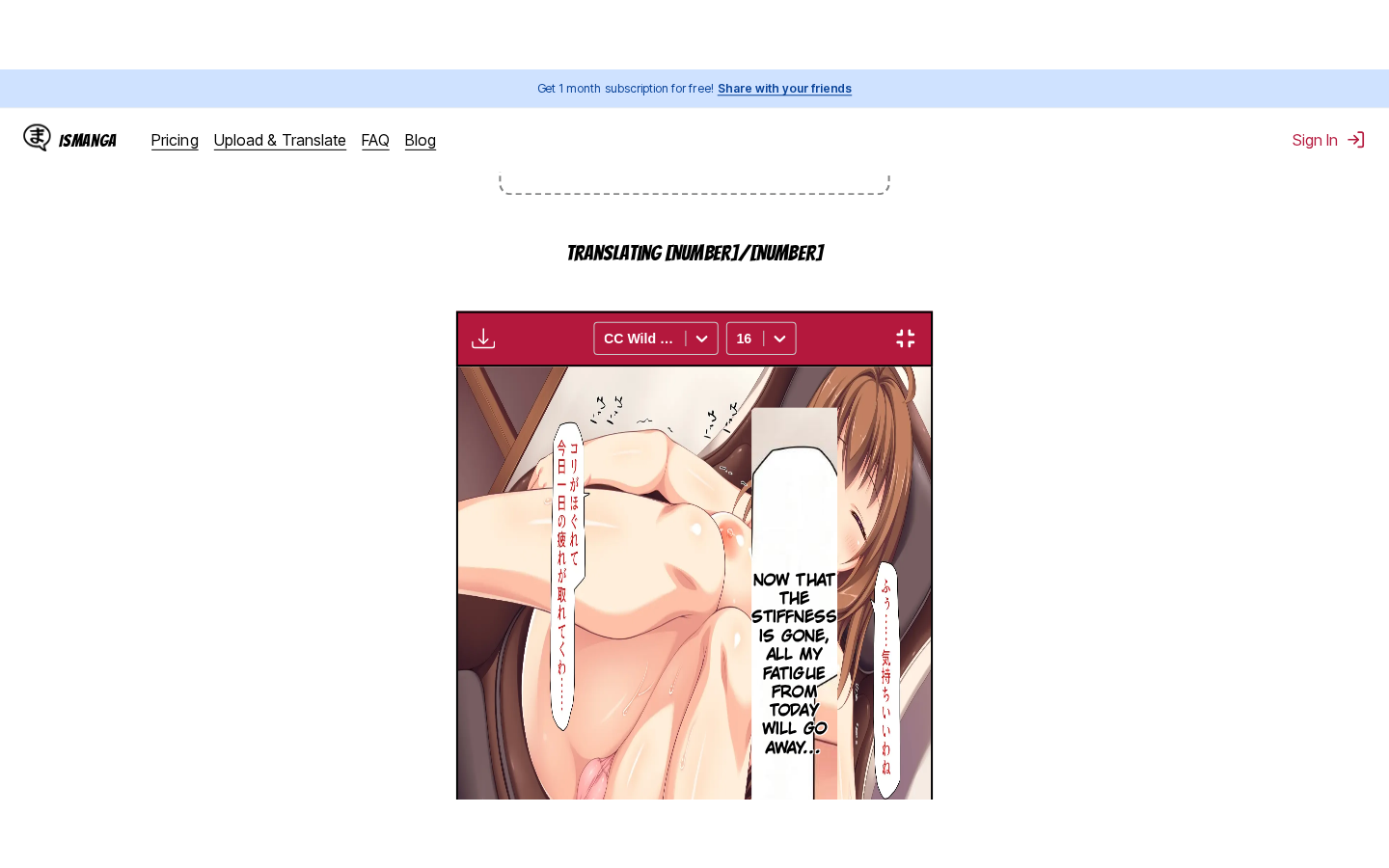 scroll, scrollTop: 220, scrollLeft: 0, axis: vertical 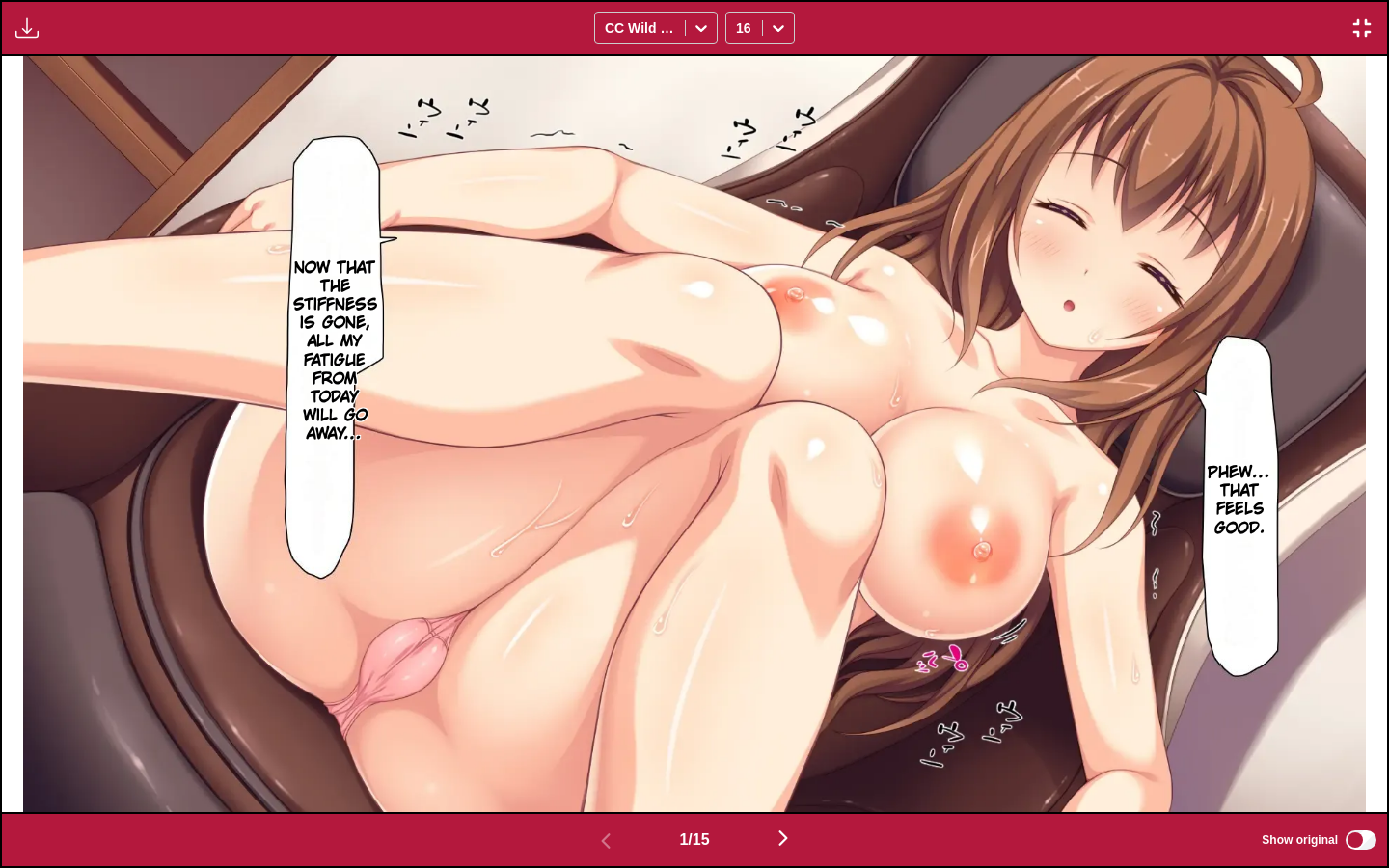 type 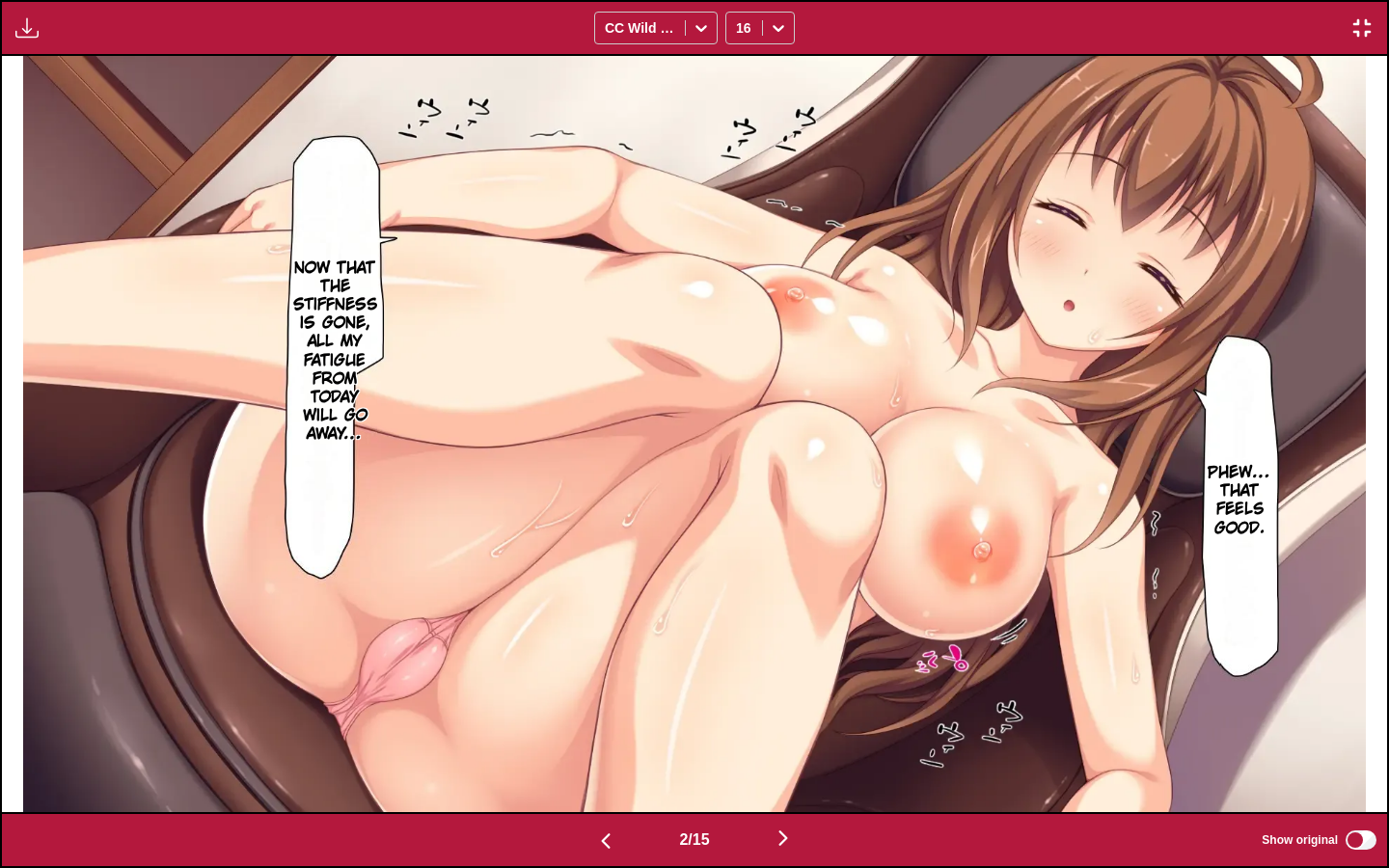 scroll, scrollTop: 0, scrollLeft: 1385, axis: horizontal 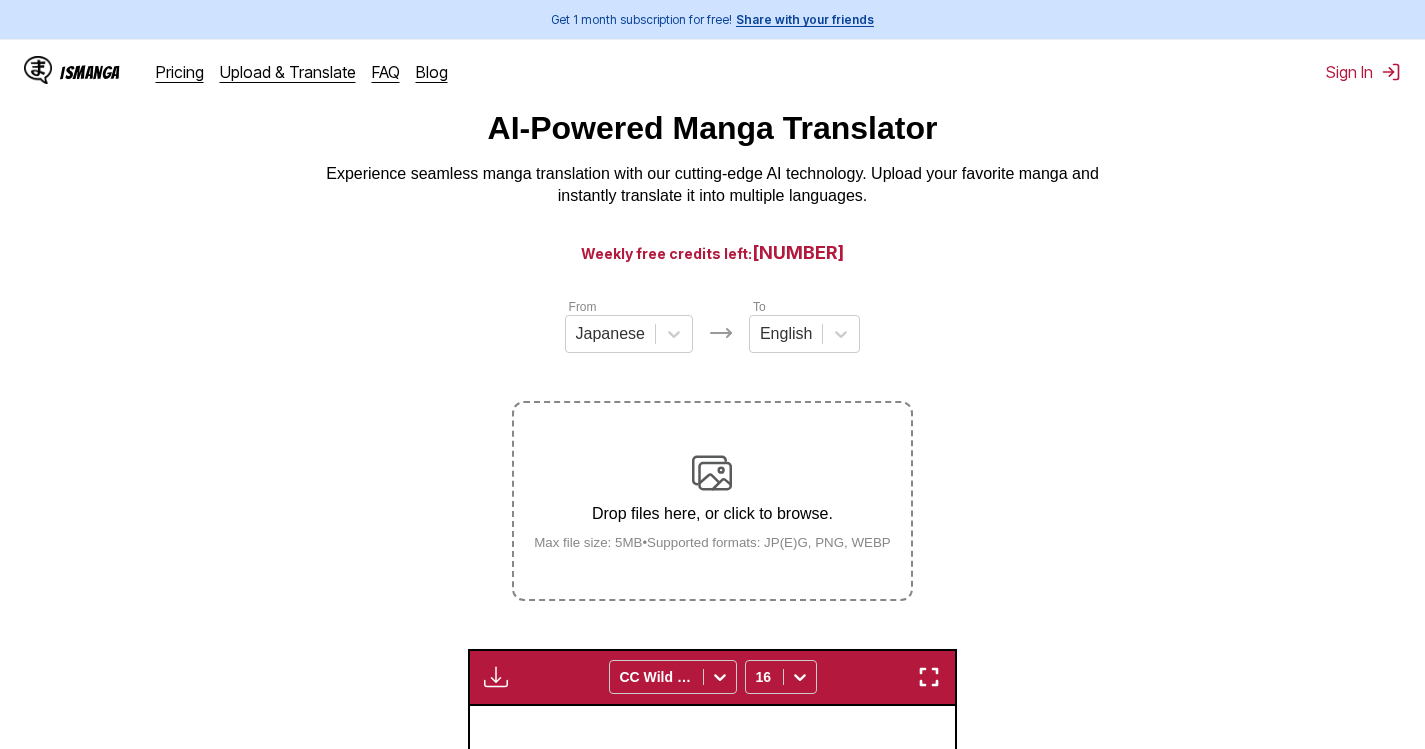 click on "Drop files here, or click to browse. Max file size: 5MB  •  Supported formats: JP(E)G, PNG, WEBP" at bounding box center (712, 501) 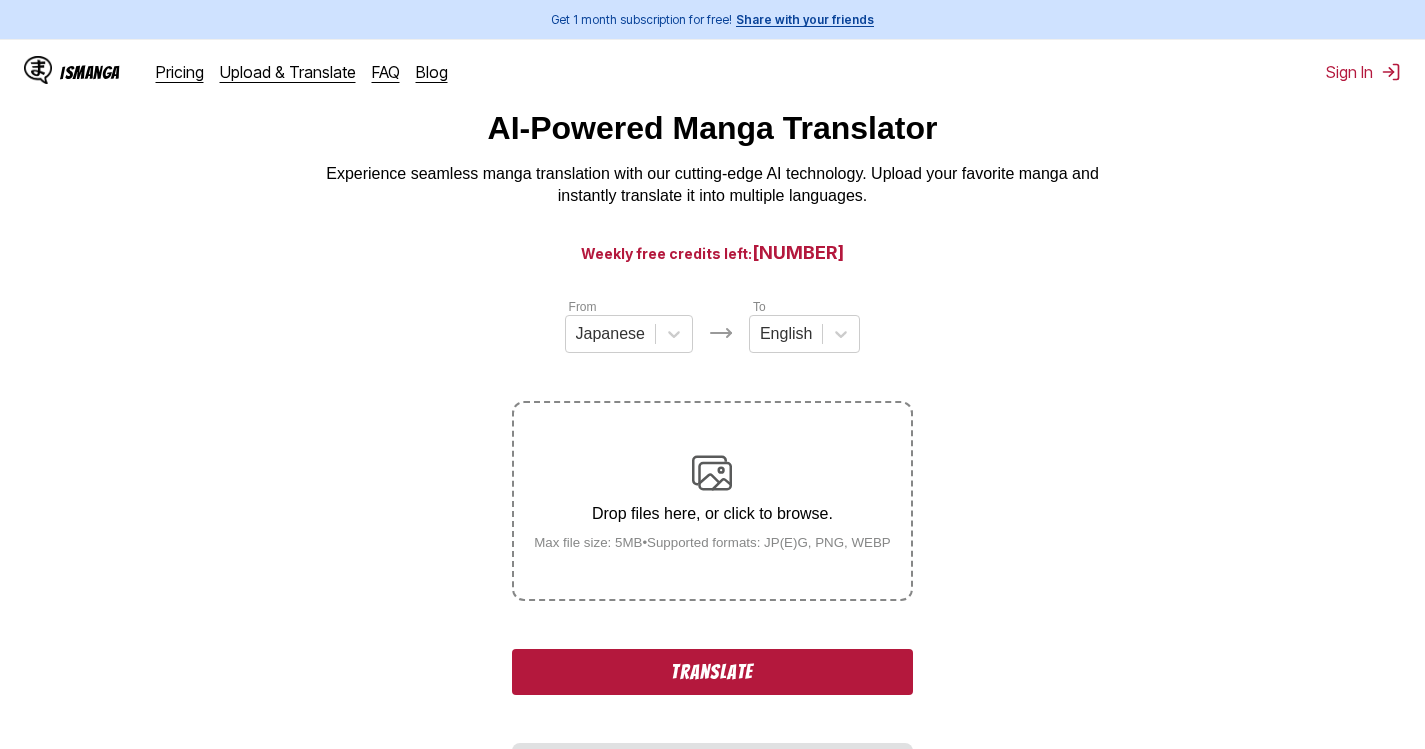 click on "Translate" at bounding box center [712, 672] 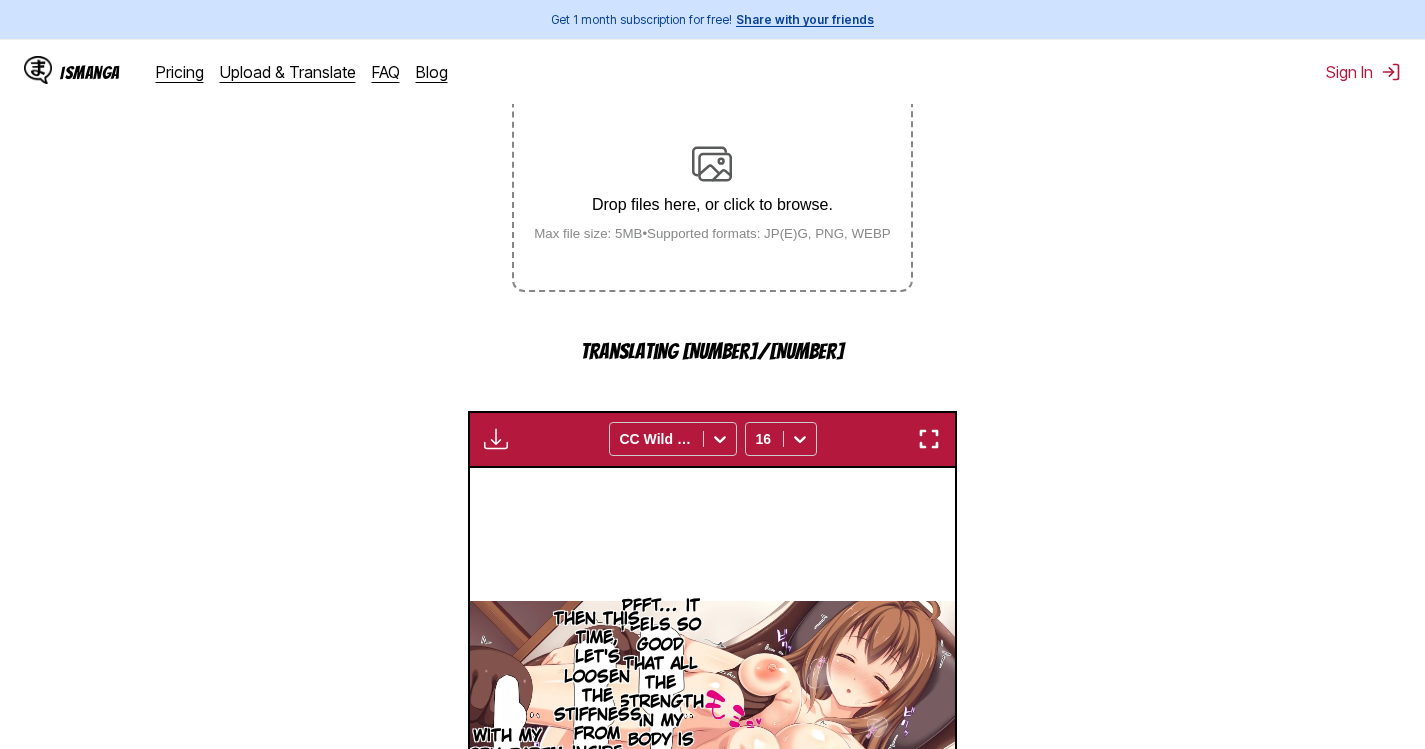 scroll, scrollTop: 322, scrollLeft: 0, axis: vertical 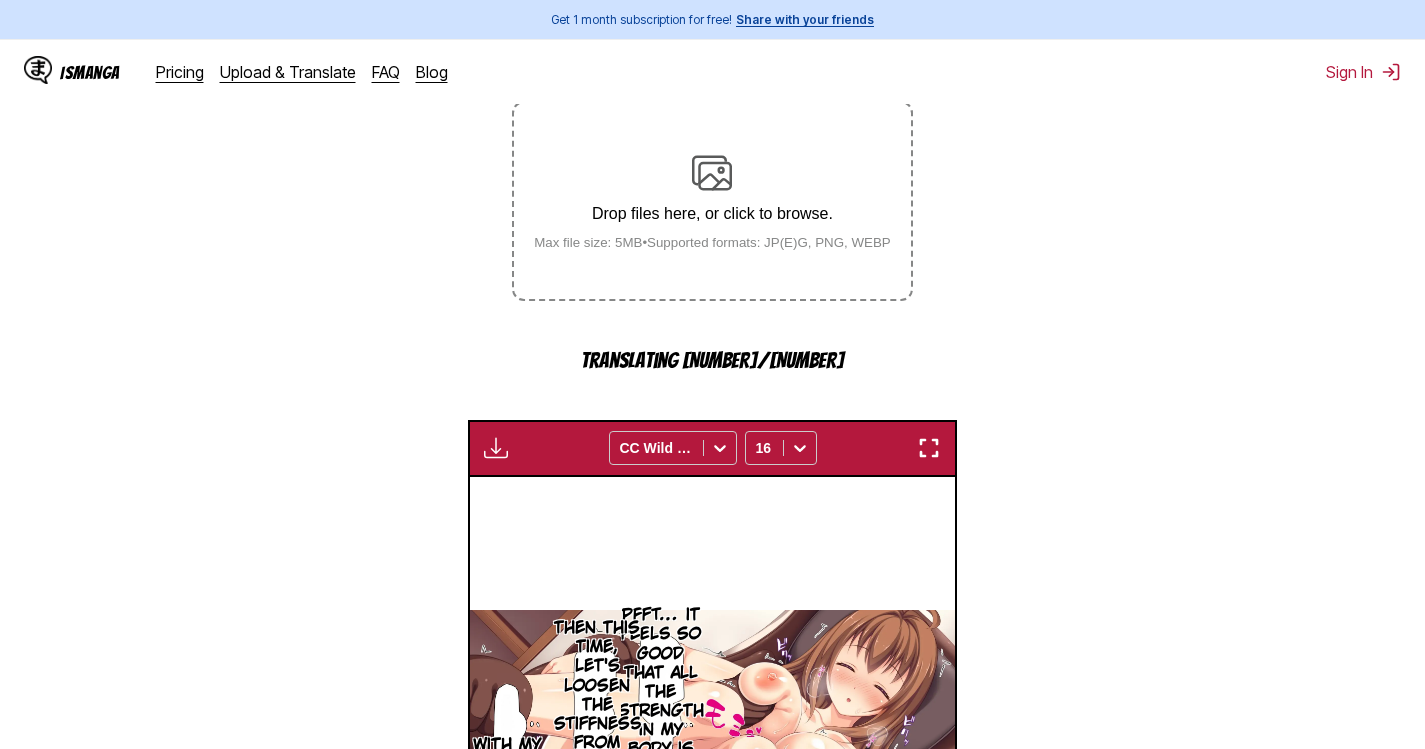 click at bounding box center (929, 448) 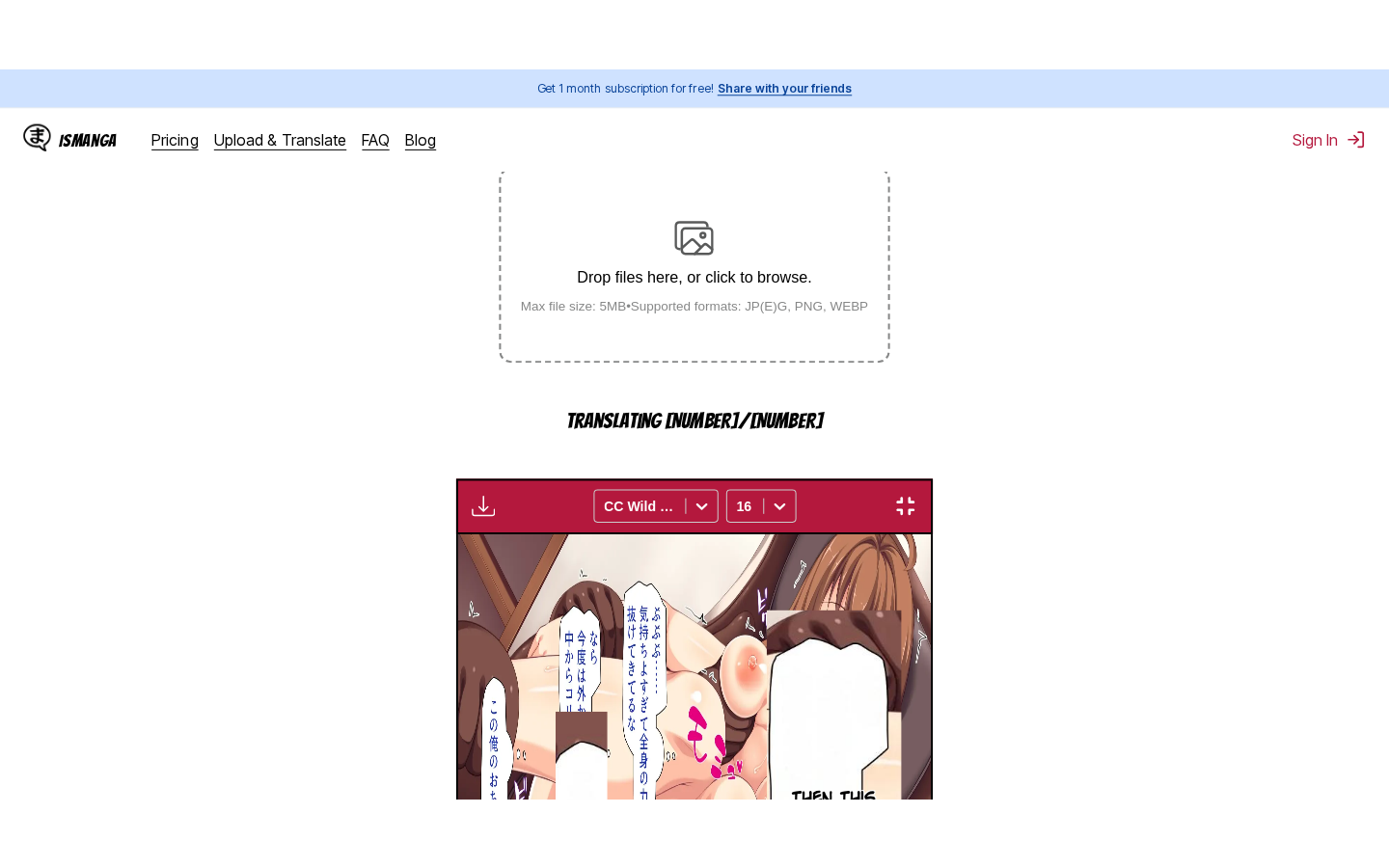 scroll, scrollTop: 220, scrollLeft: 0, axis: vertical 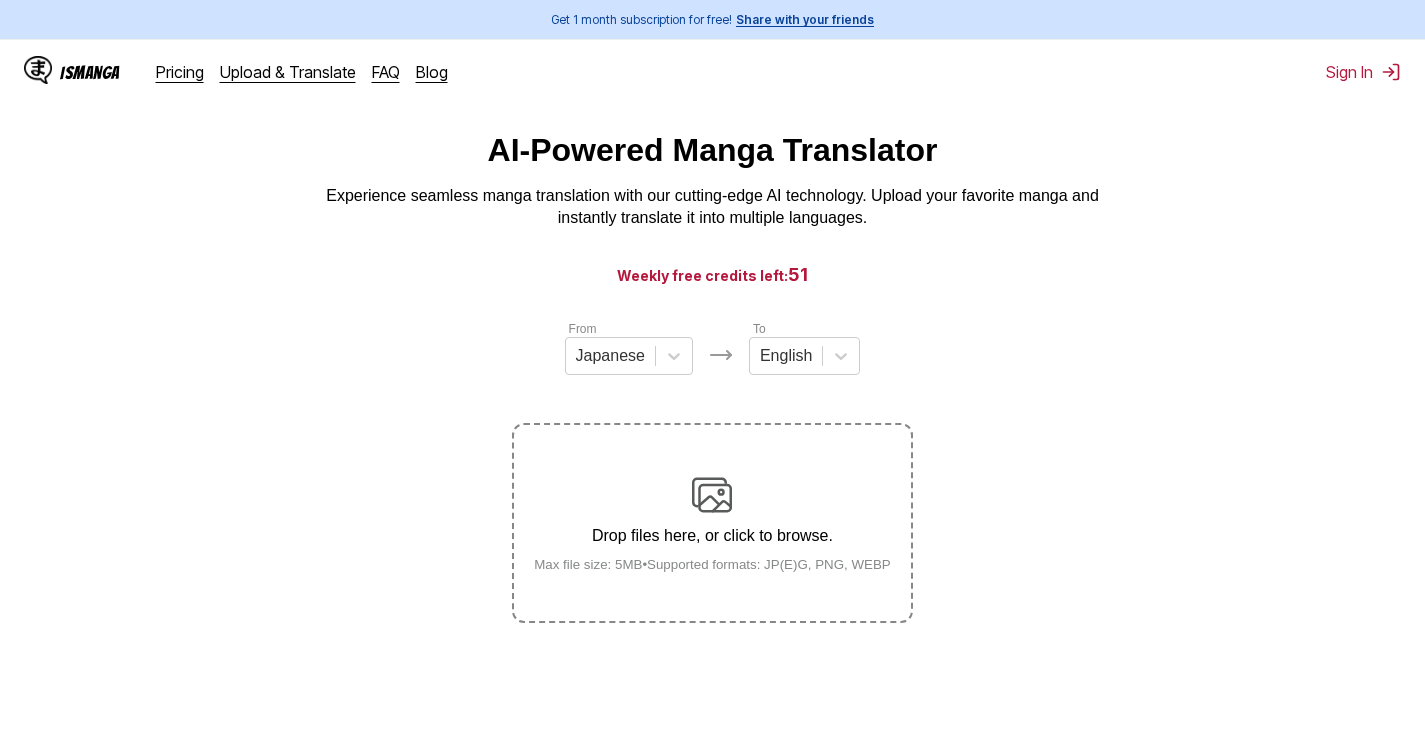 click on "Drop files here, or click to browse. Max file size: 5MB  •  Supported formats: JP(E)G, PNG, WEBP" at bounding box center [712, 523] 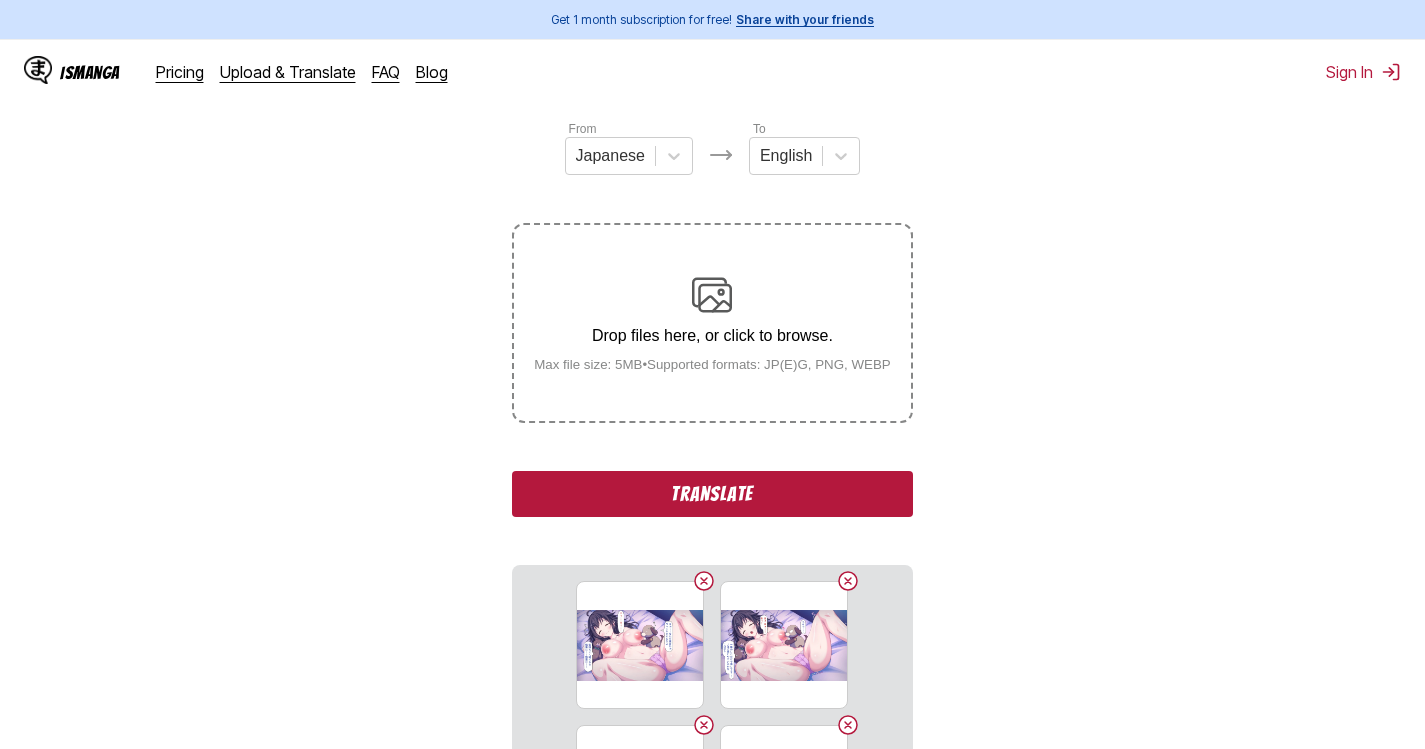 click on "Translate" at bounding box center [712, 494] 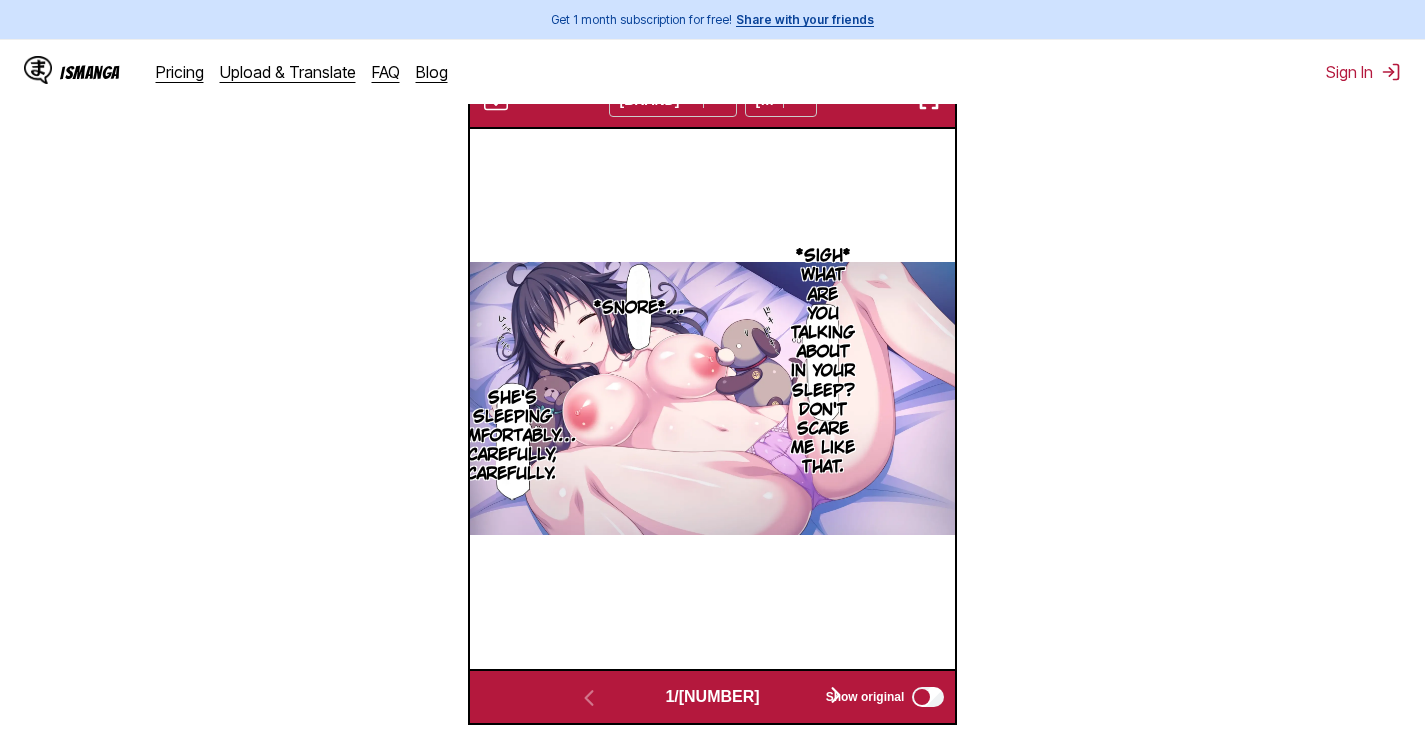 scroll, scrollTop: 635, scrollLeft: 0, axis: vertical 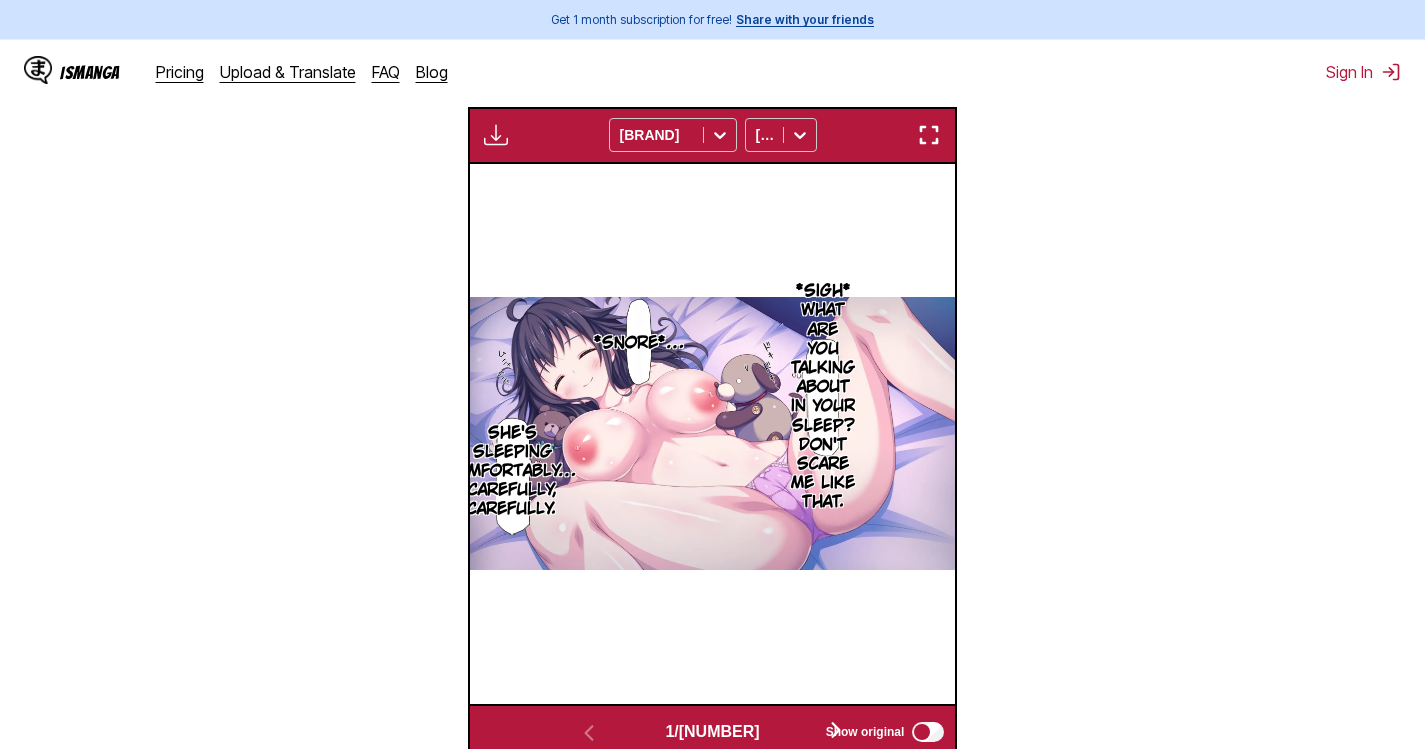 click at bounding box center (929, 135) 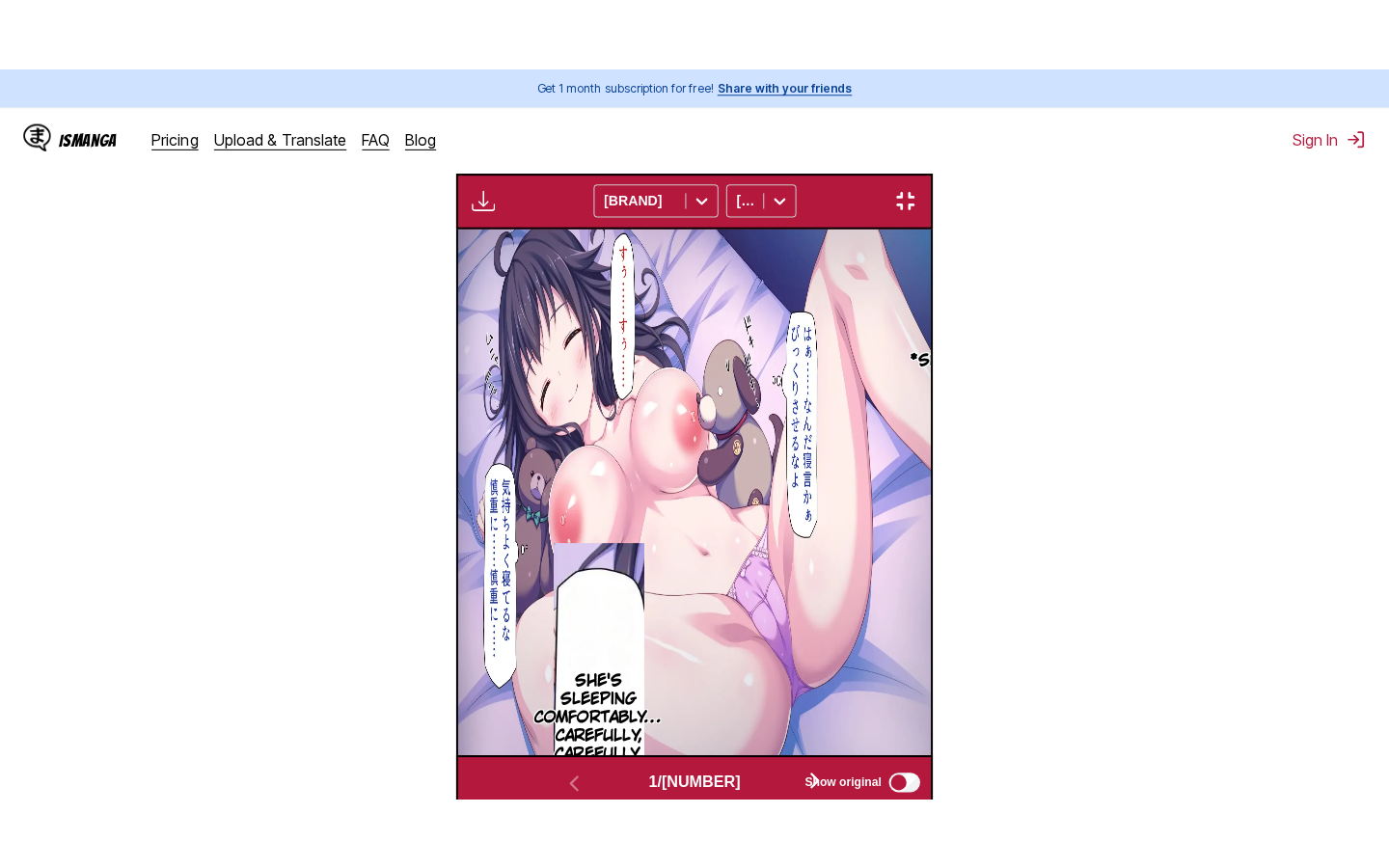 scroll, scrollTop: 220, scrollLeft: 0, axis: vertical 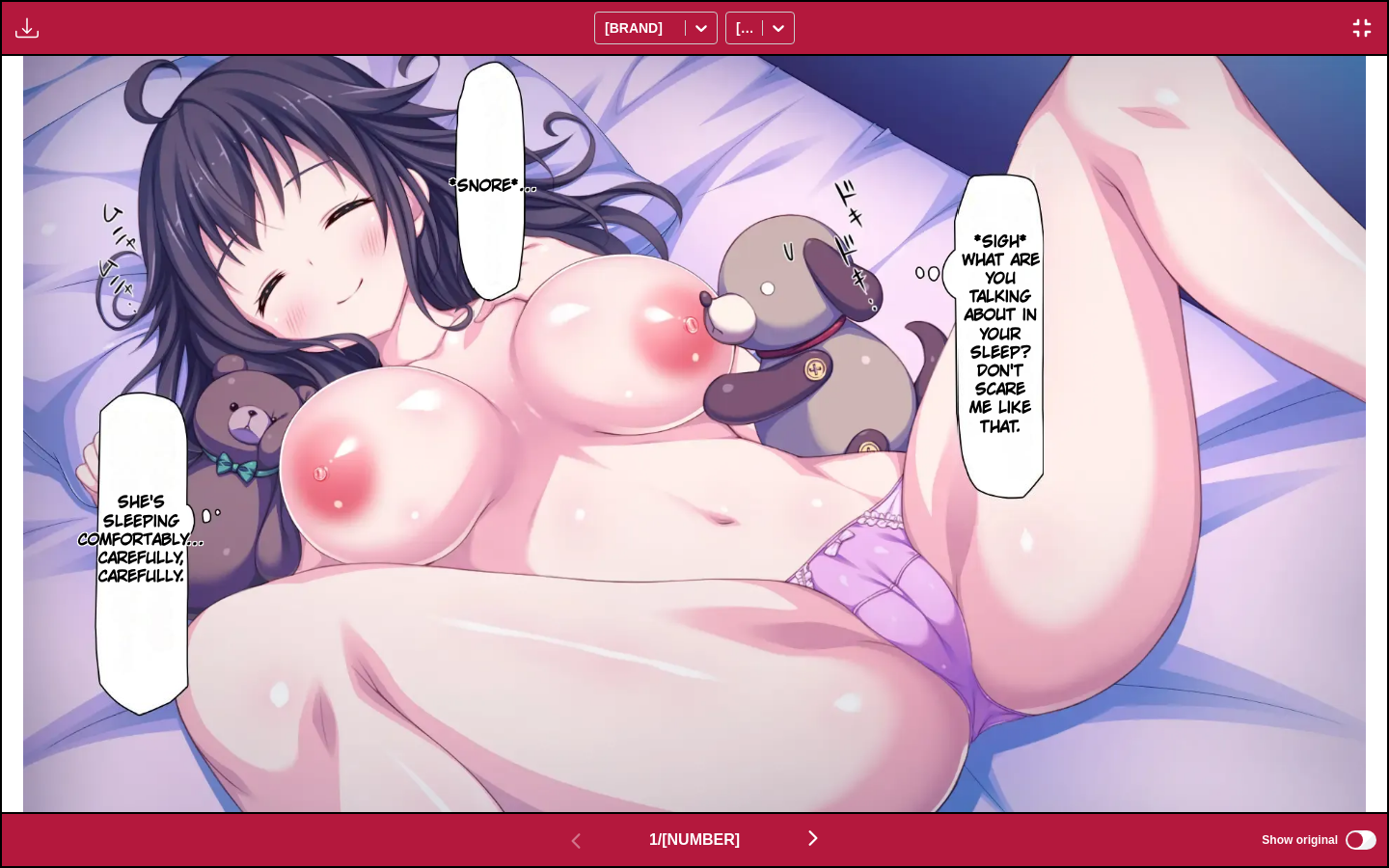 type 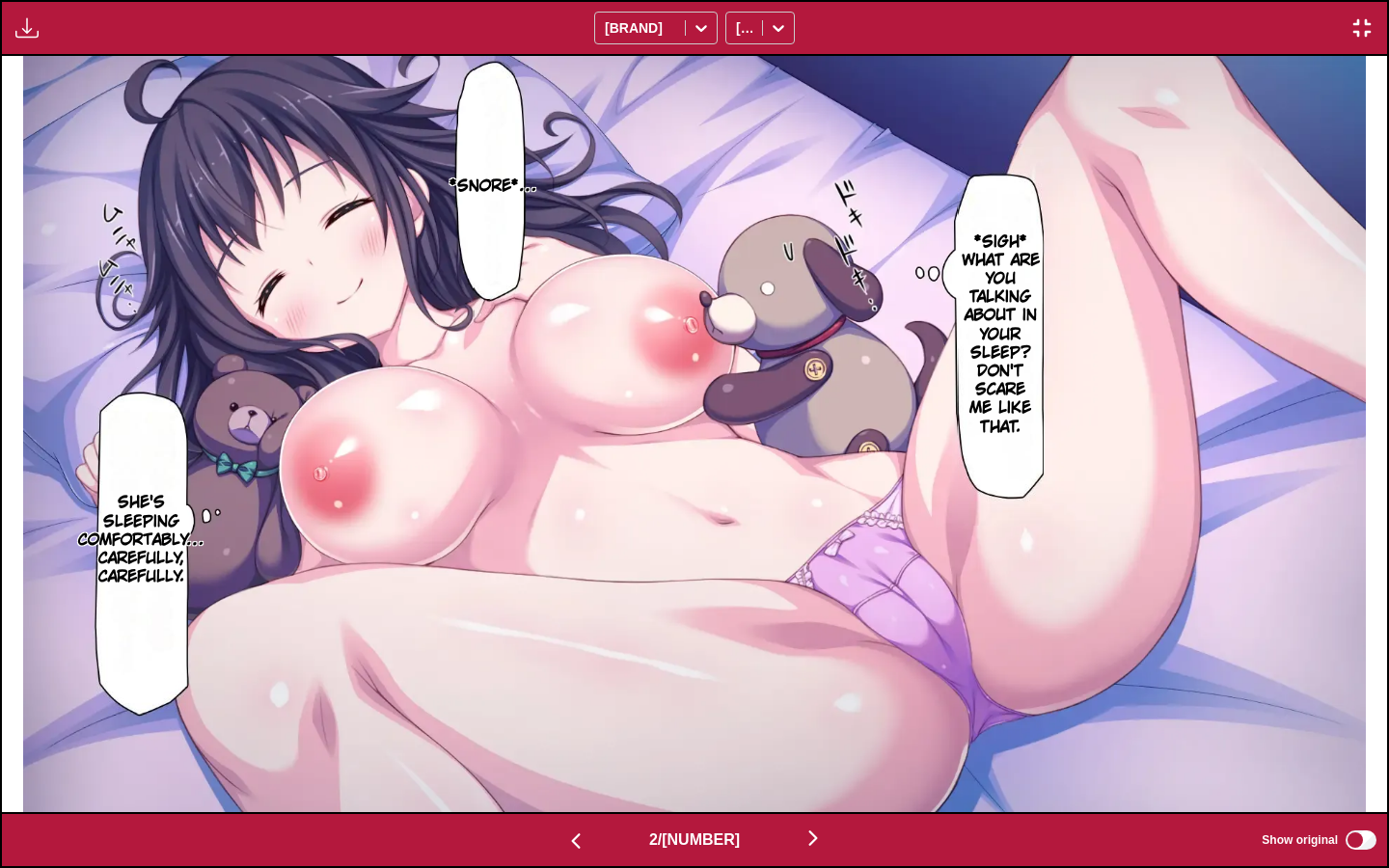 scroll, scrollTop: 0, scrollLeft: 1385, axis: horizontal 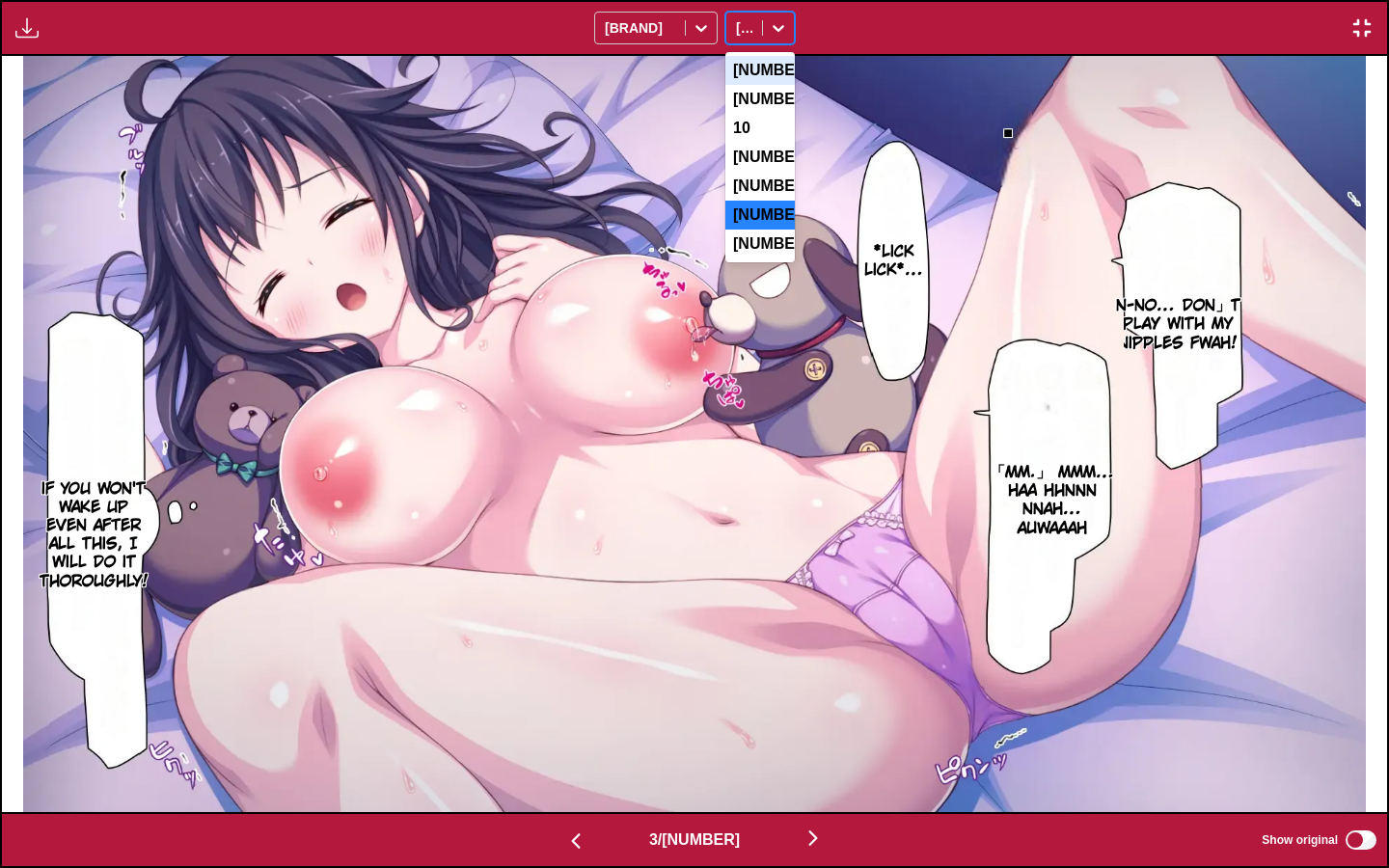 click at bounding box center (778, 28) 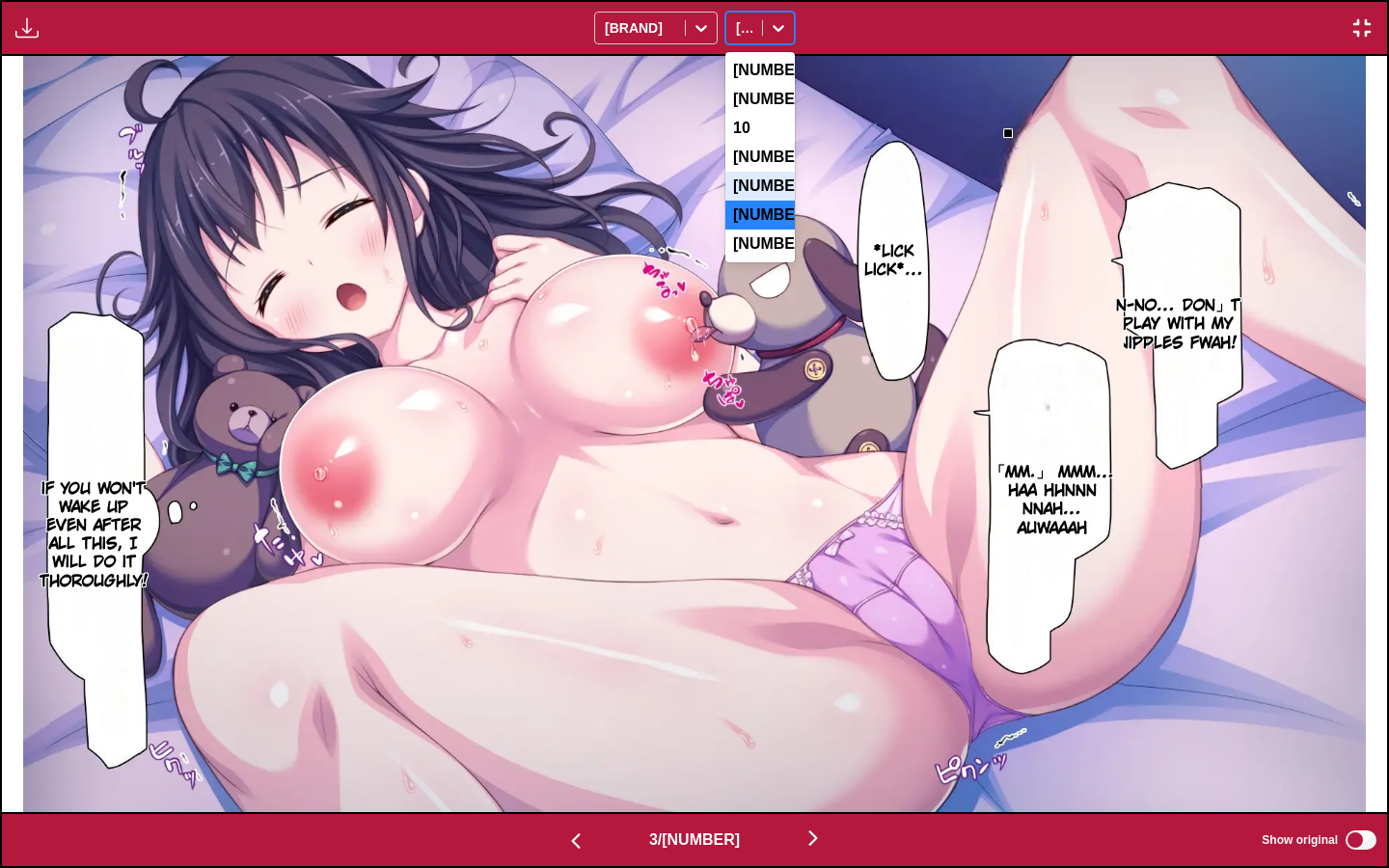 click on "14" at bounding box center [760, 186] 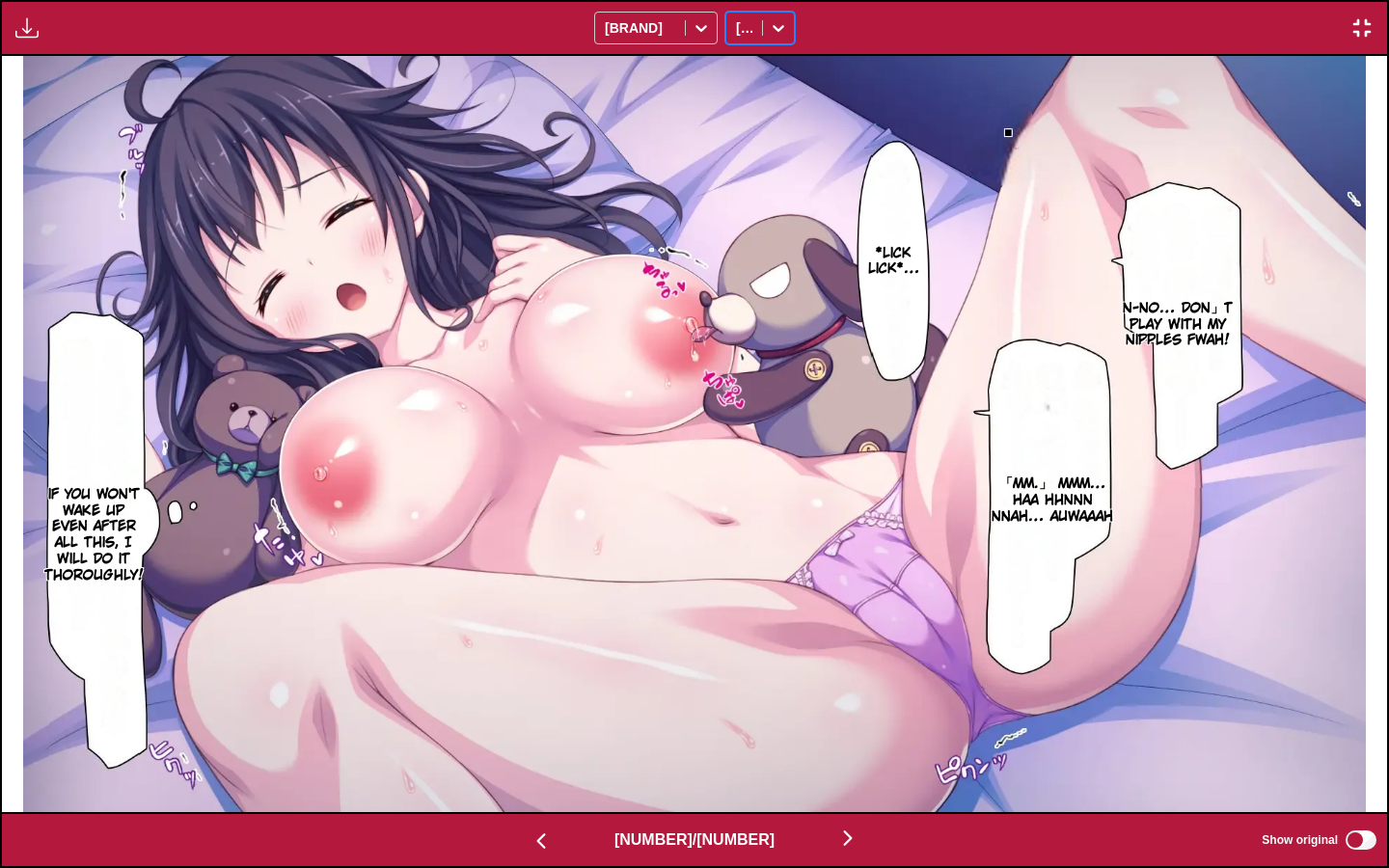 scroll, scrollTop: 0, scrollLeft: 4155, axis: horizontal 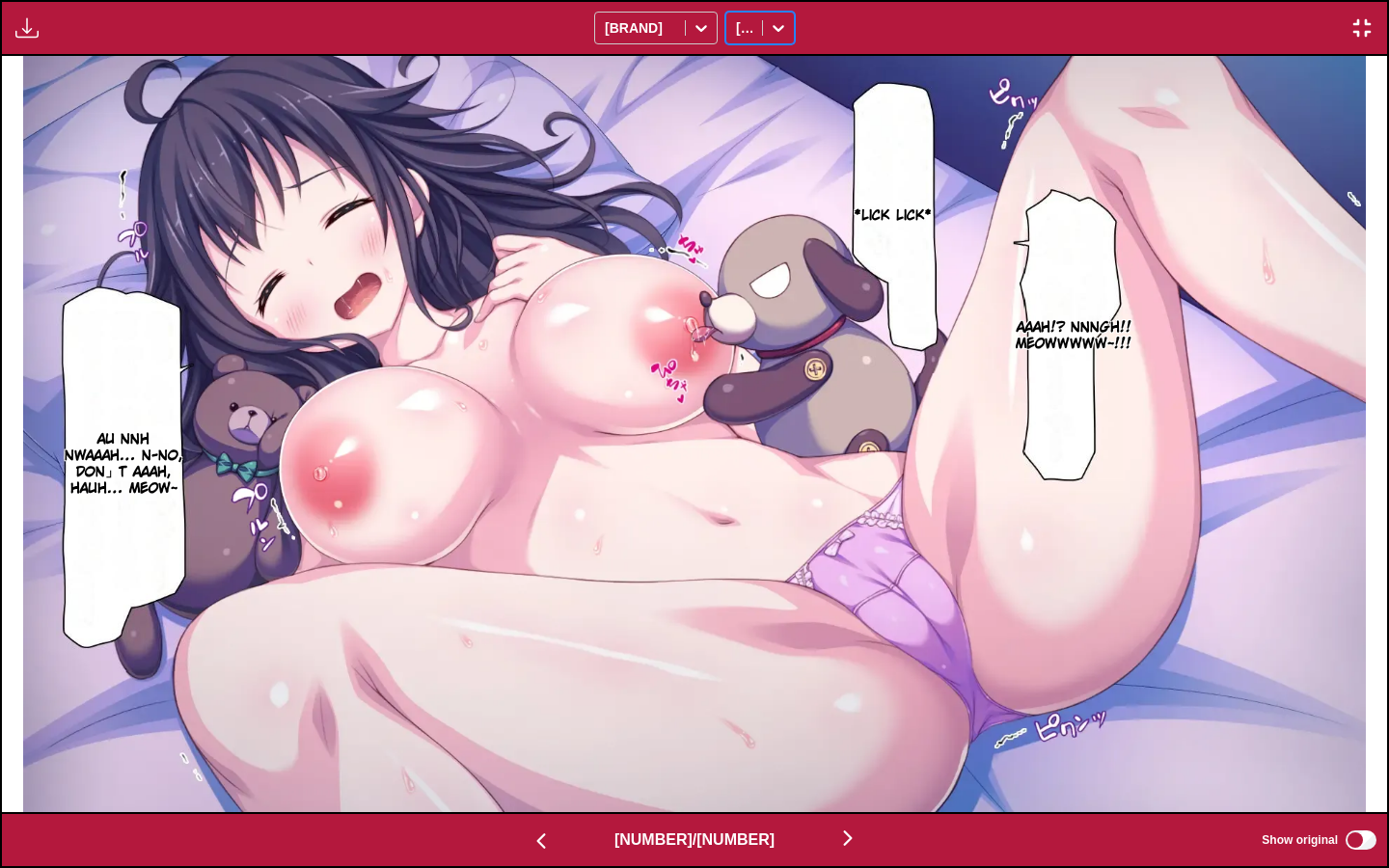 click at bounding box center [778, 28] 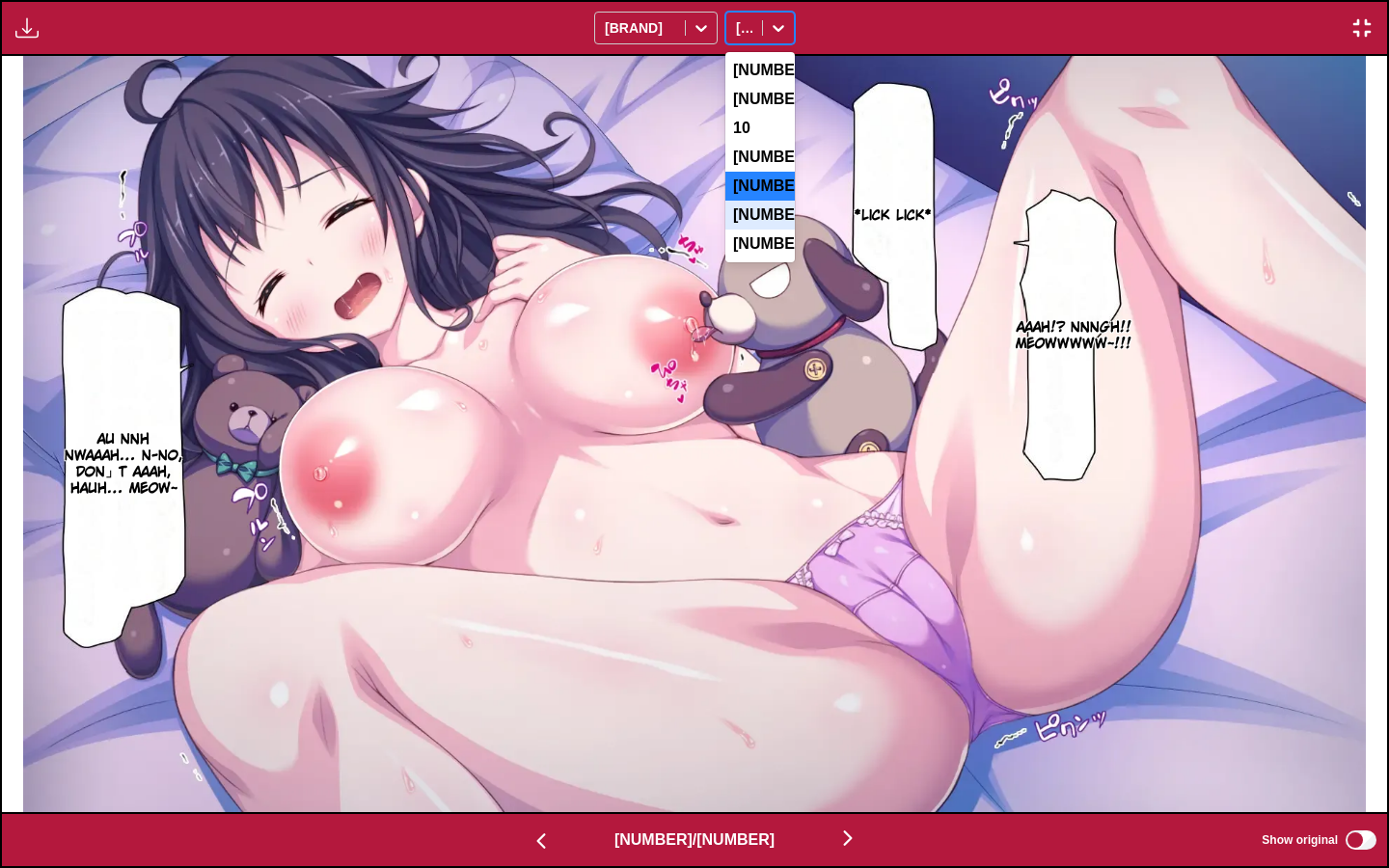 click on "16" at bounding box center [760, 215] 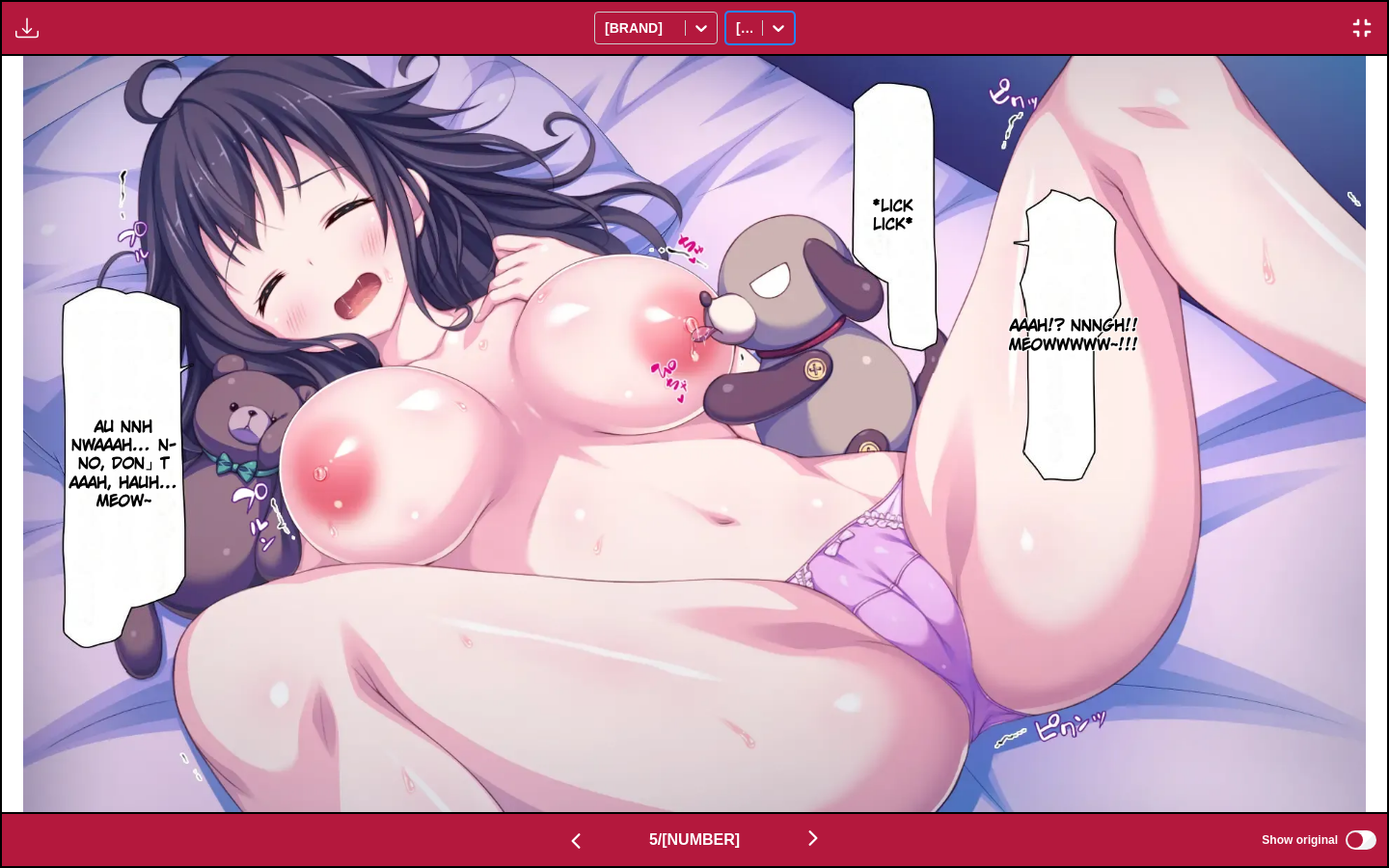 scroll, scrollTop: 0, scrollLeft: 5541, axis: horizontal 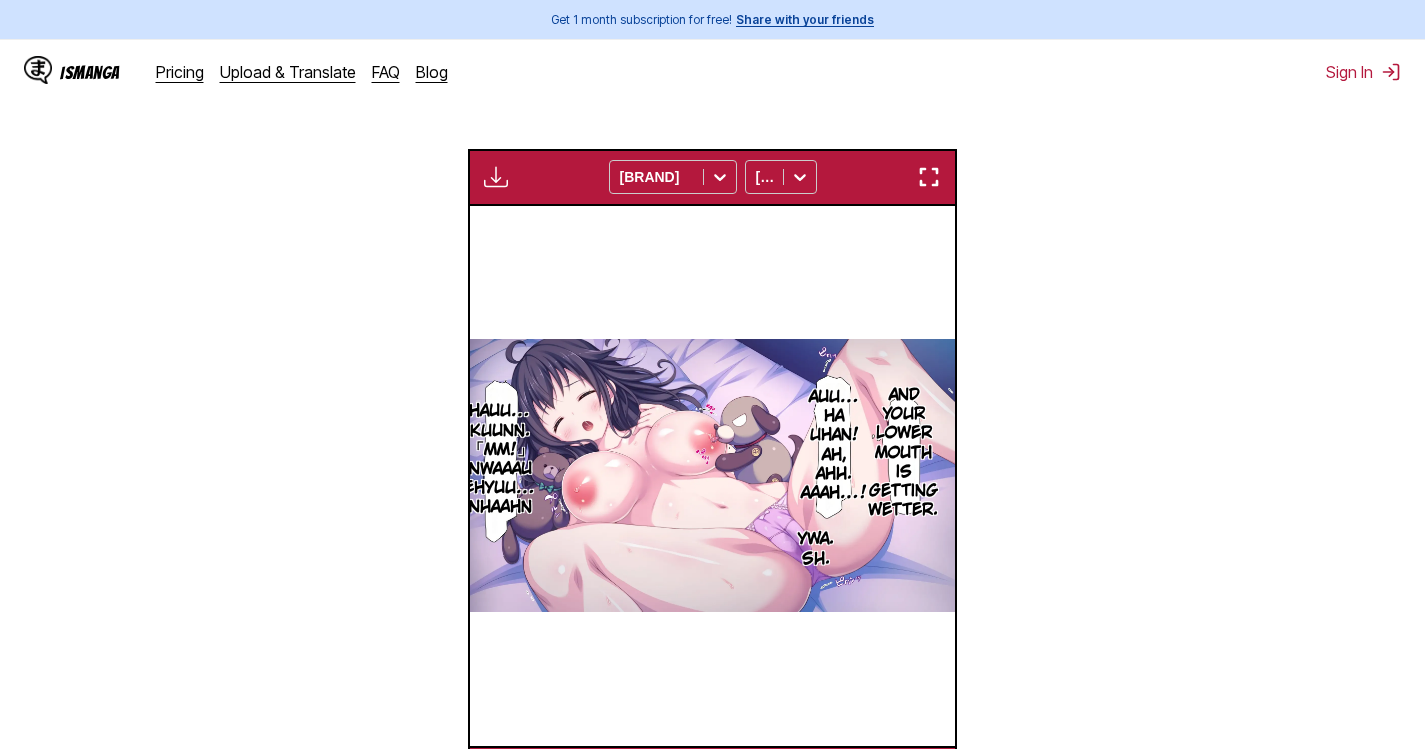 click at bounding box center (929, 177) 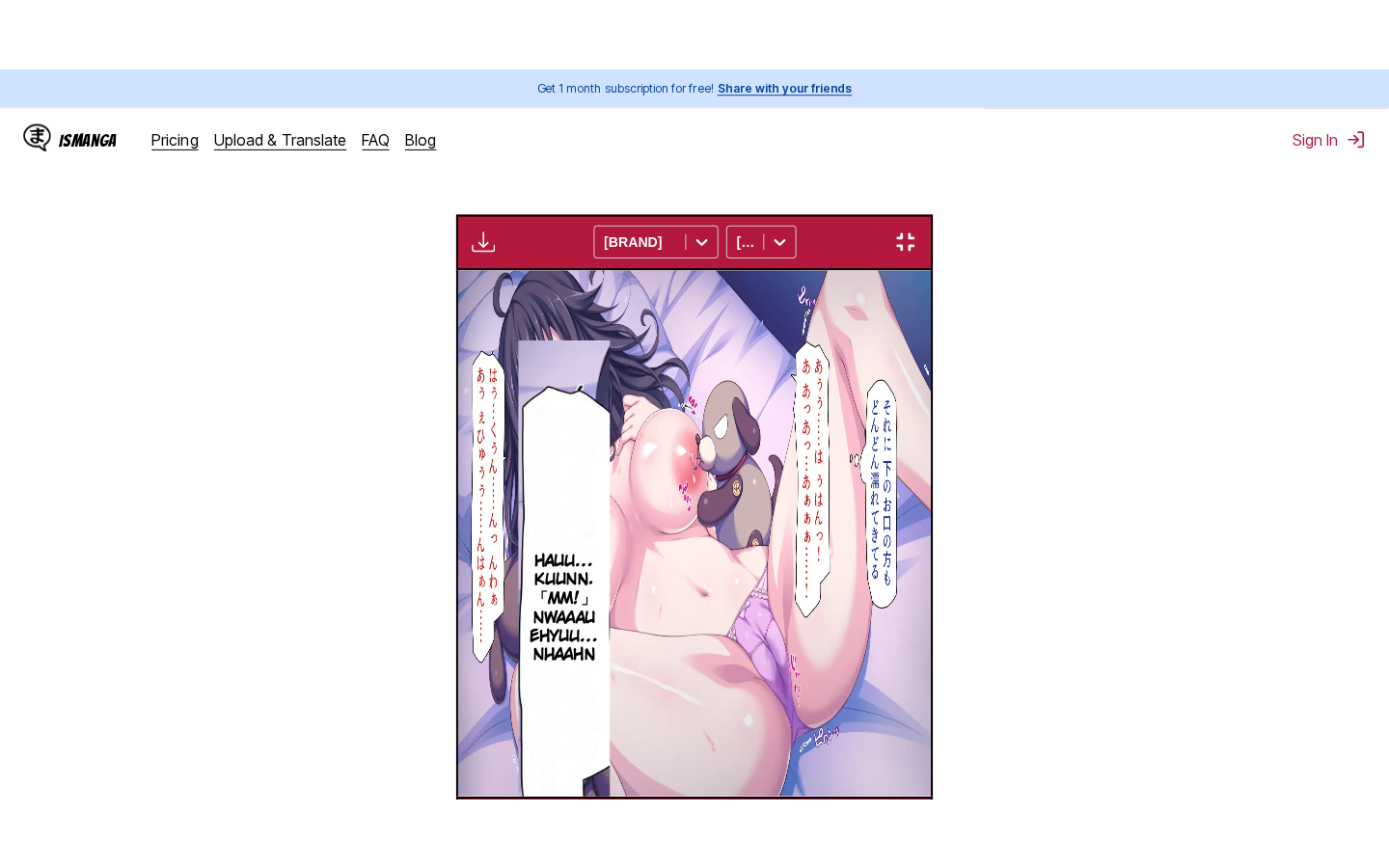 scroll, scrollTop: 220, scrollLeft: 0, axis: vertical 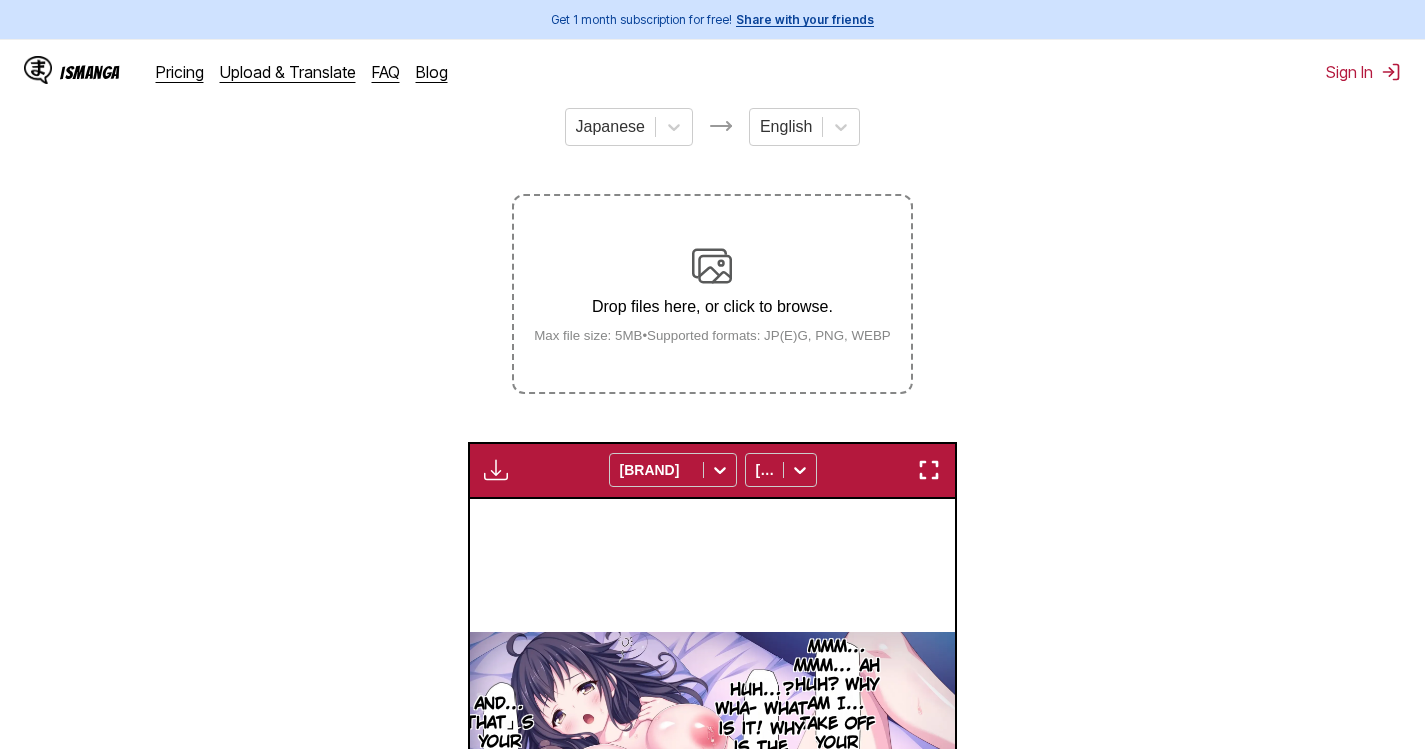 click at bounding box center (929, 470) 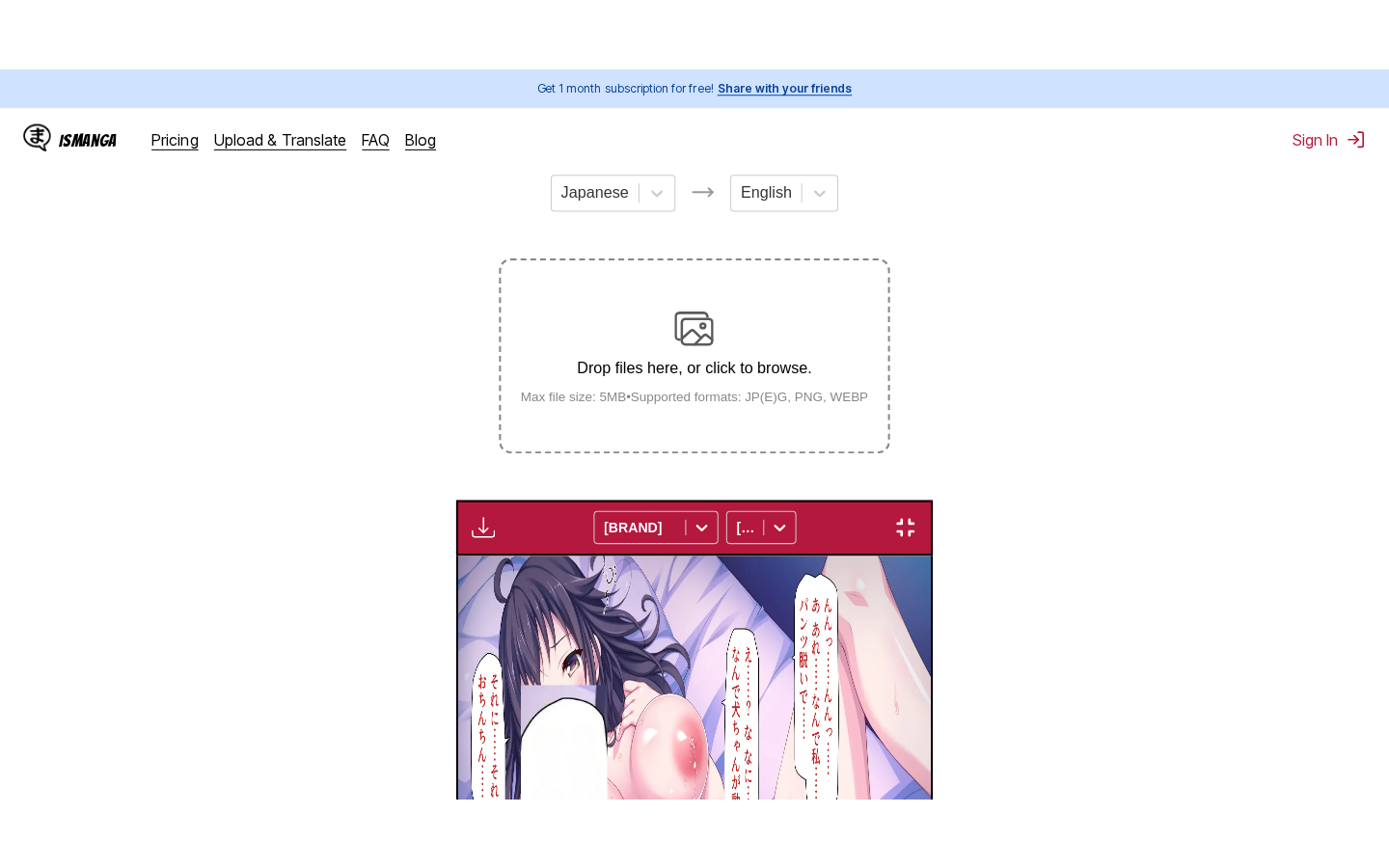 scroll, scrollTop: 220, scrollLeft: 0, axis: vertical 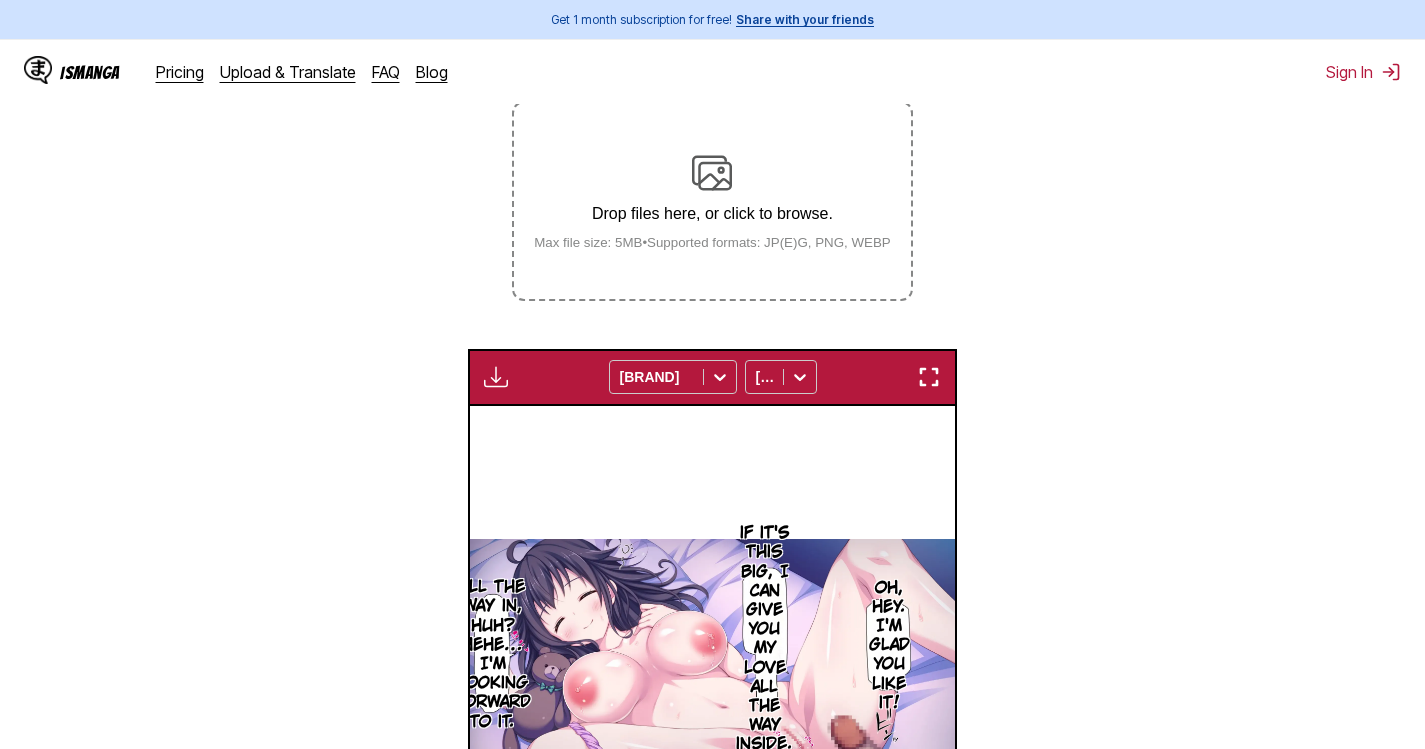 click on "Drop files here, or click to browse. Max file size: 5MB  •  Supported formats: JP(E)G, PNG, WEBP" at bounding box center [712, 201] 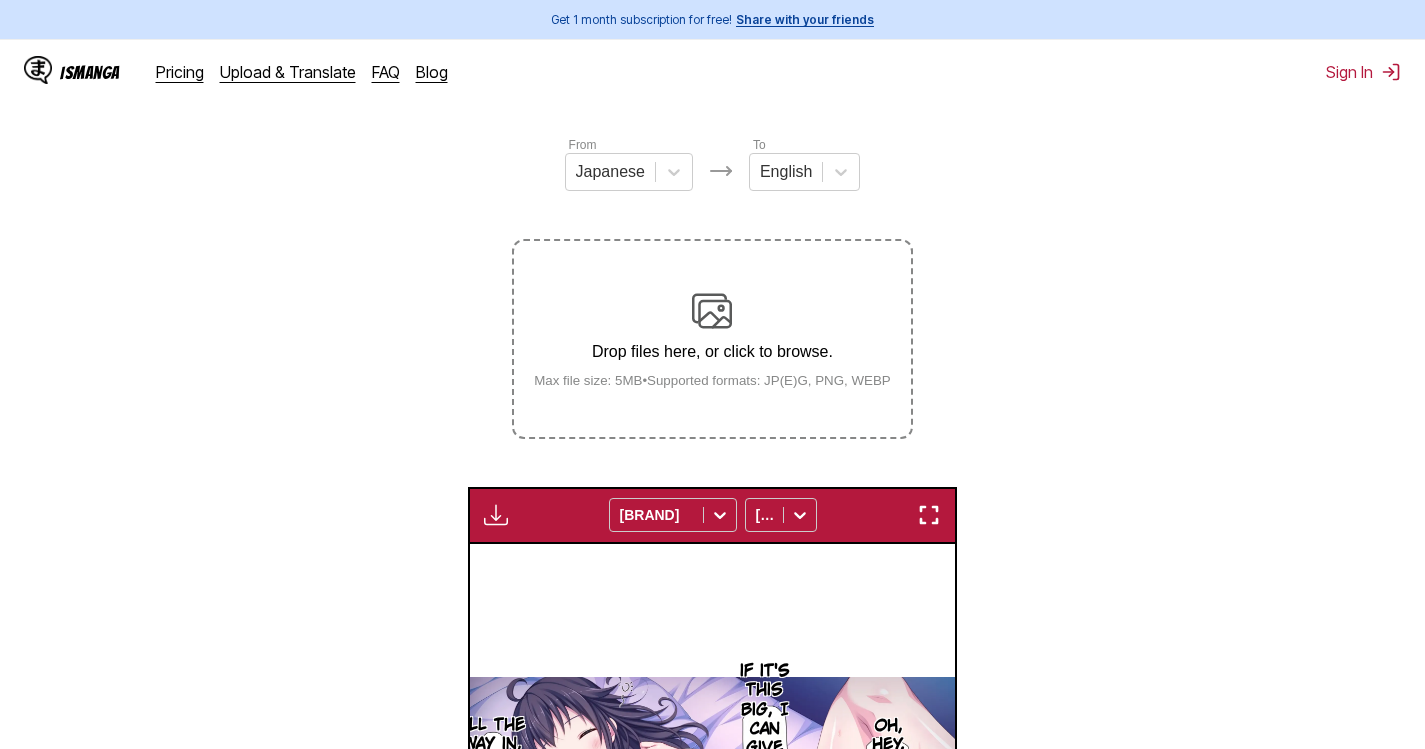 scroll, scrollTop: 122, scrollLeft: 0, axis: vertical 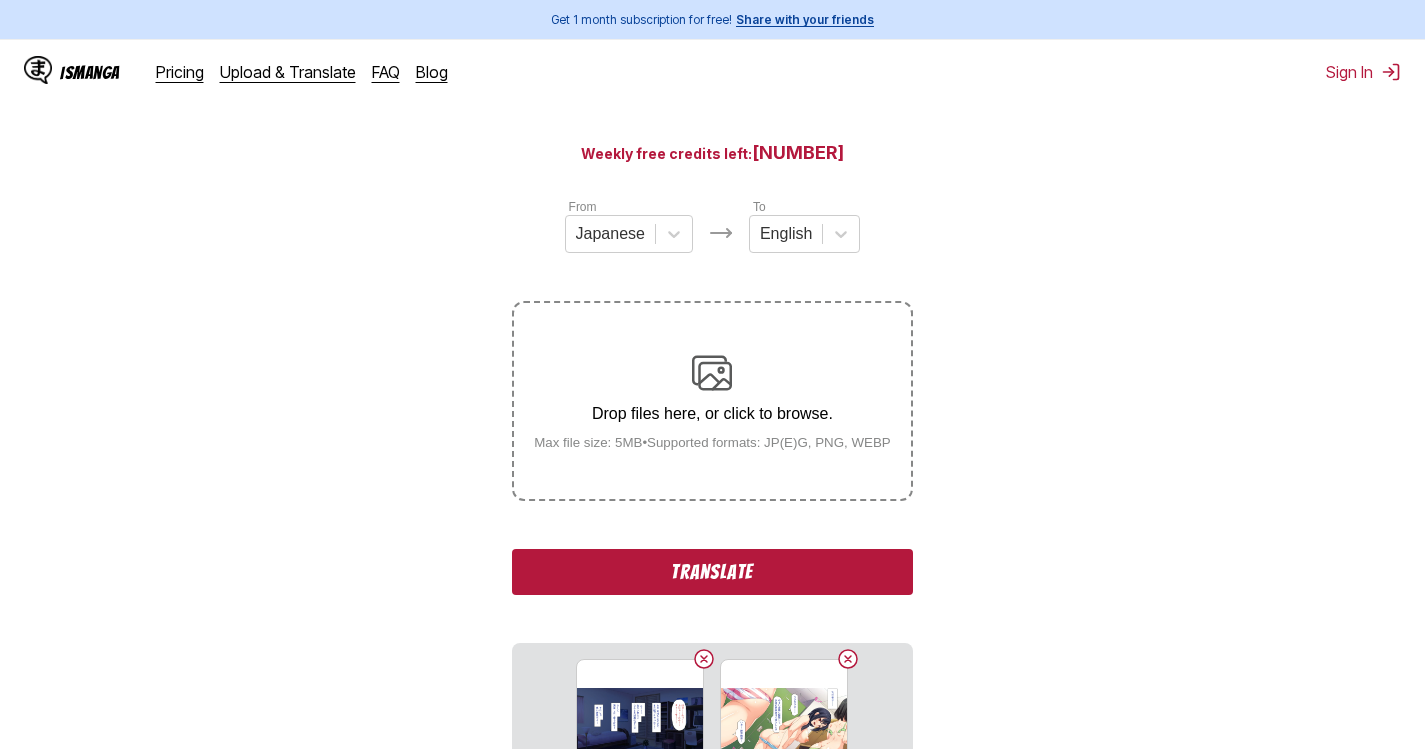 click on "Translate" at bounding box center (712, 572) 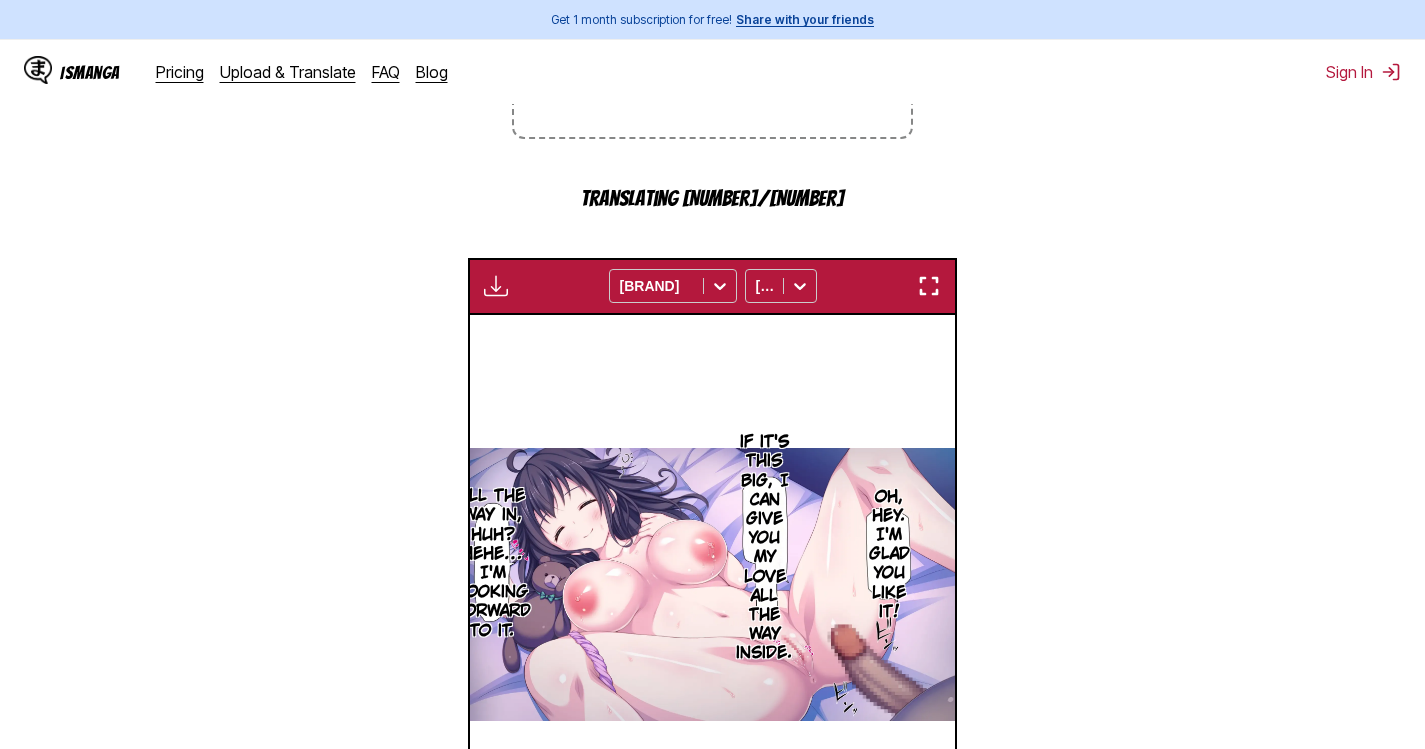 scroll, scrollTop: 622, scrollLeft: 0, axis: vertical 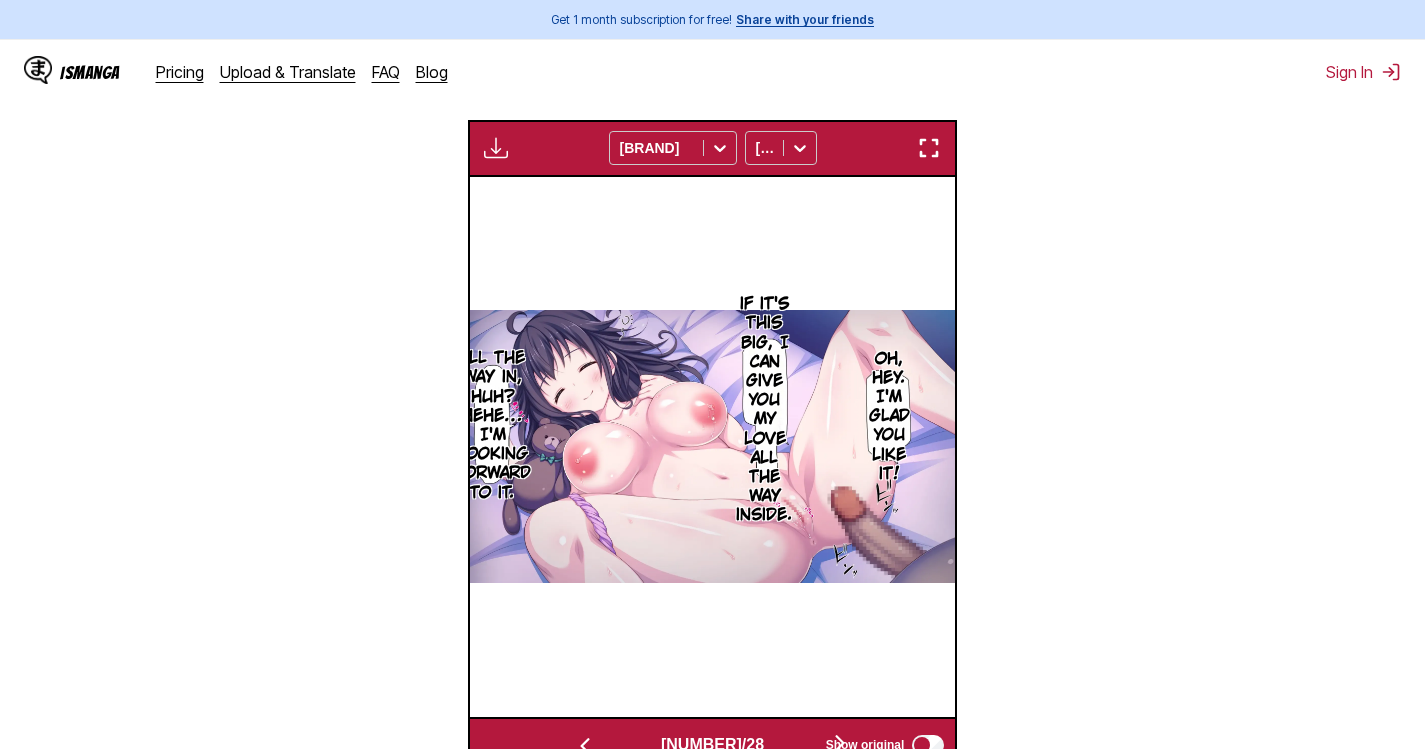 click at bounding box center (929, 148) 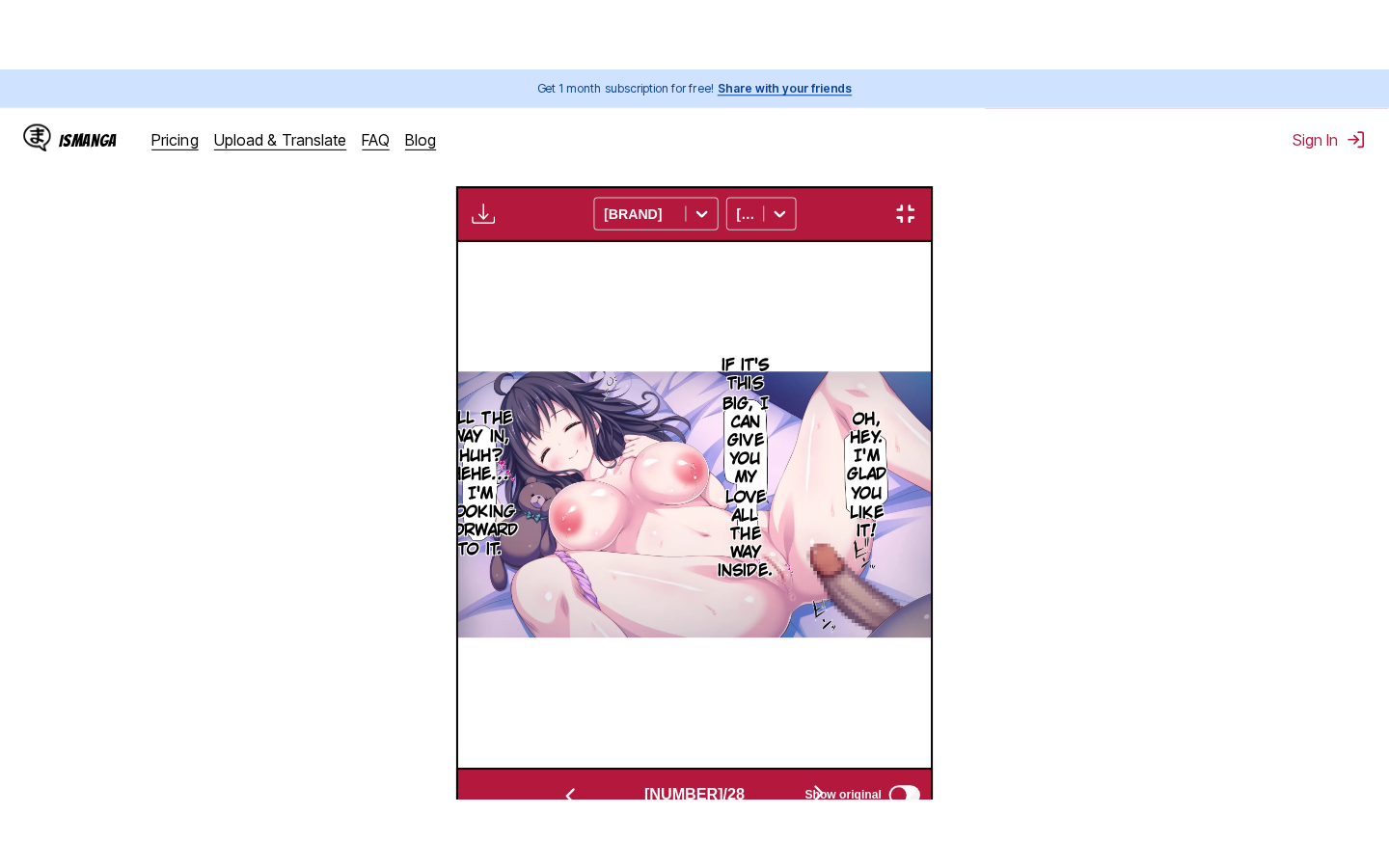 scroll, scrollTop: 220, scrollLeft: 0, axis: vertical 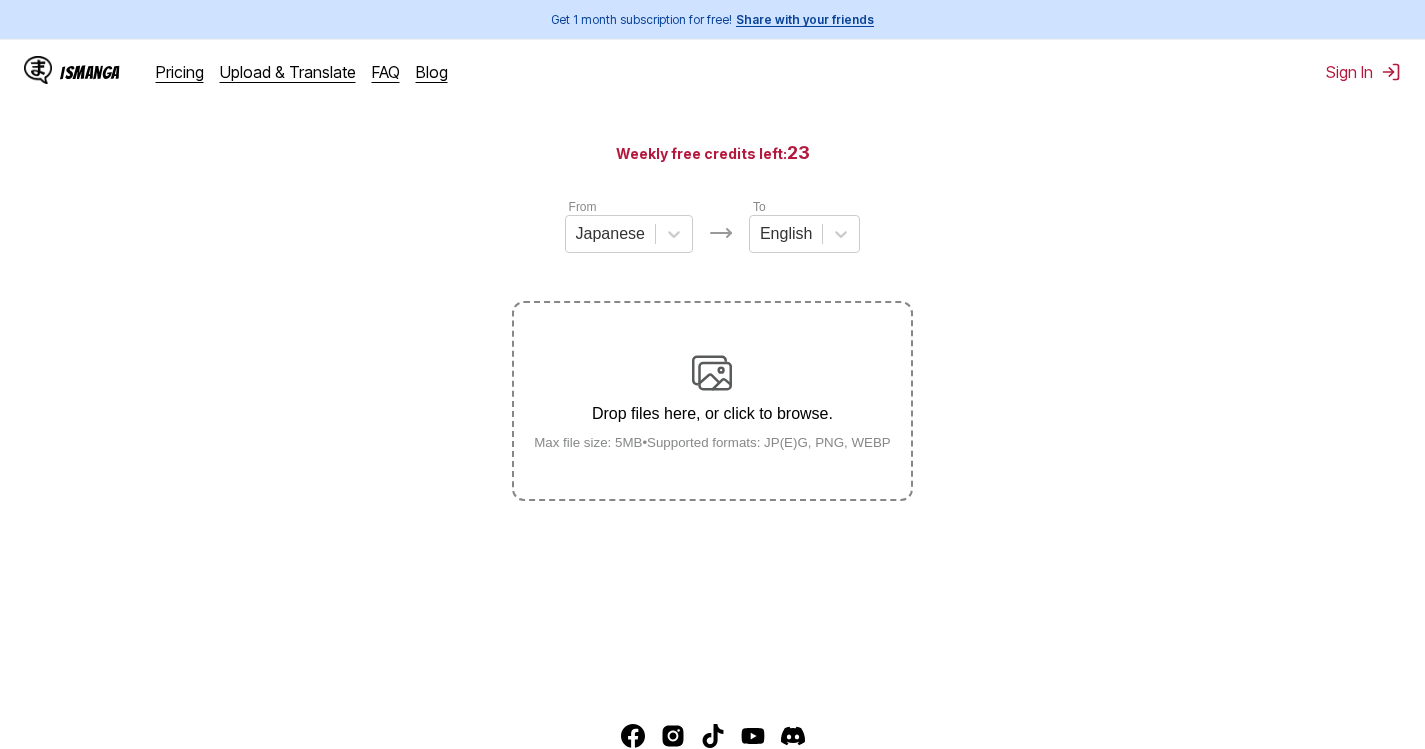 click on "Drop files here, or click to browse." at bounding box center (712, 414) 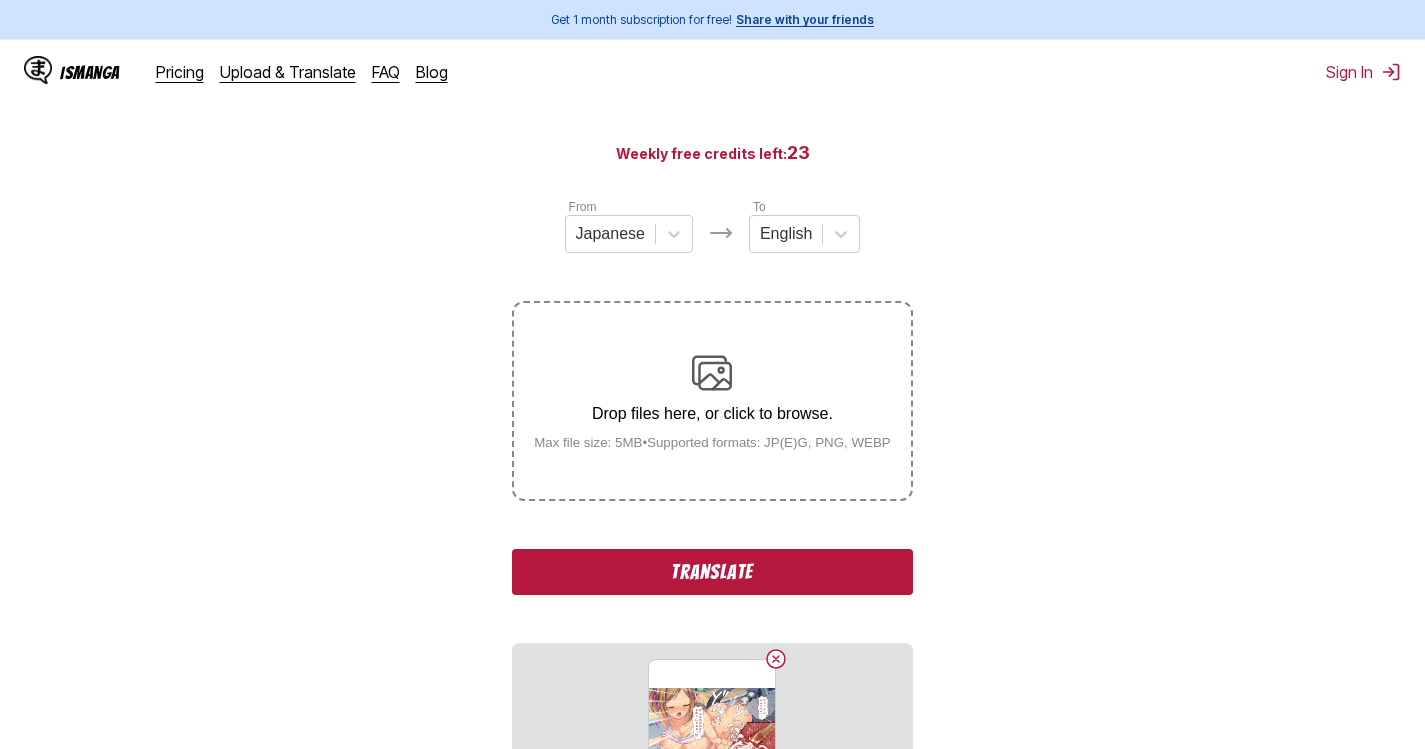 click on "From Japanese To English Drop files here, or click to browse. Max file size: 5MB  •  Supported formats: JP(E)G, PNG, WEBP Translate [FILENAME]" at bounding box center [712, 500] 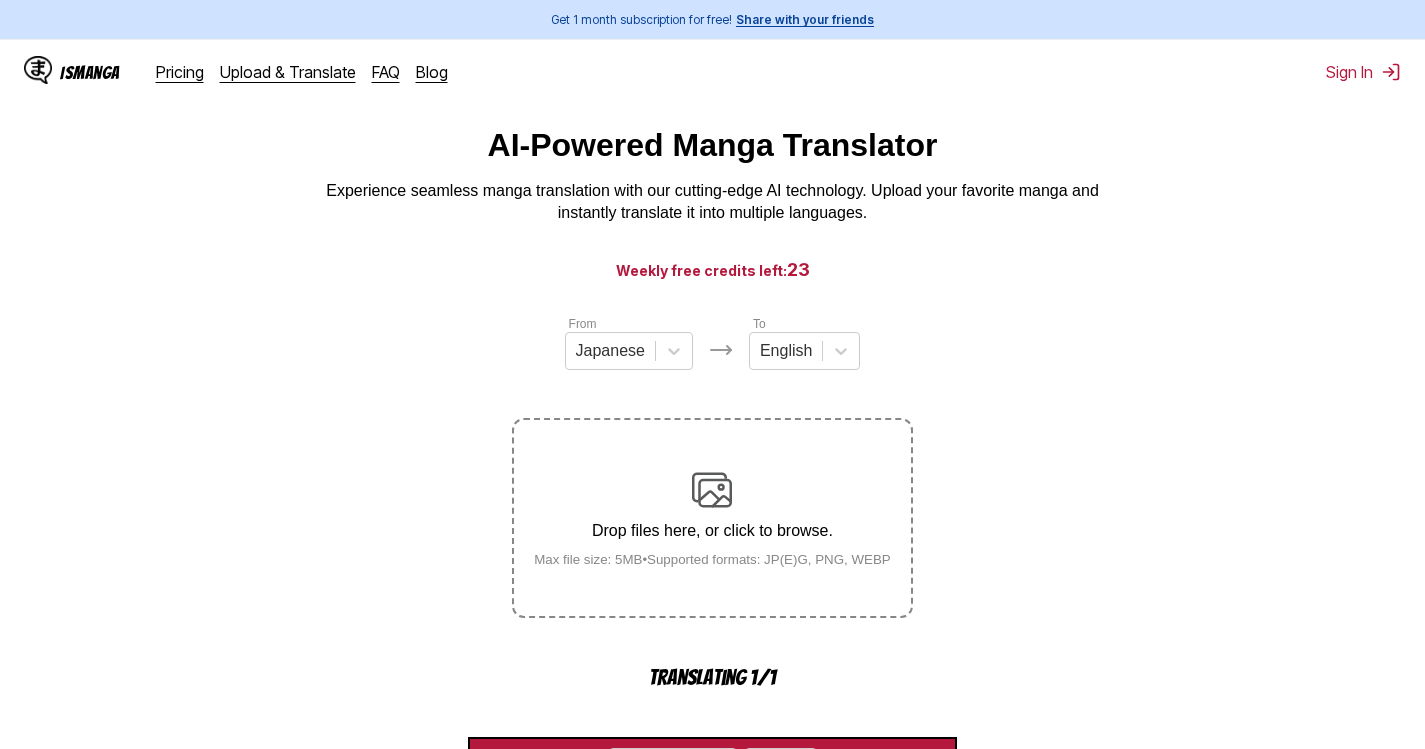 scroll, scrollTop: 0, scrollLeft: 0, axis: both 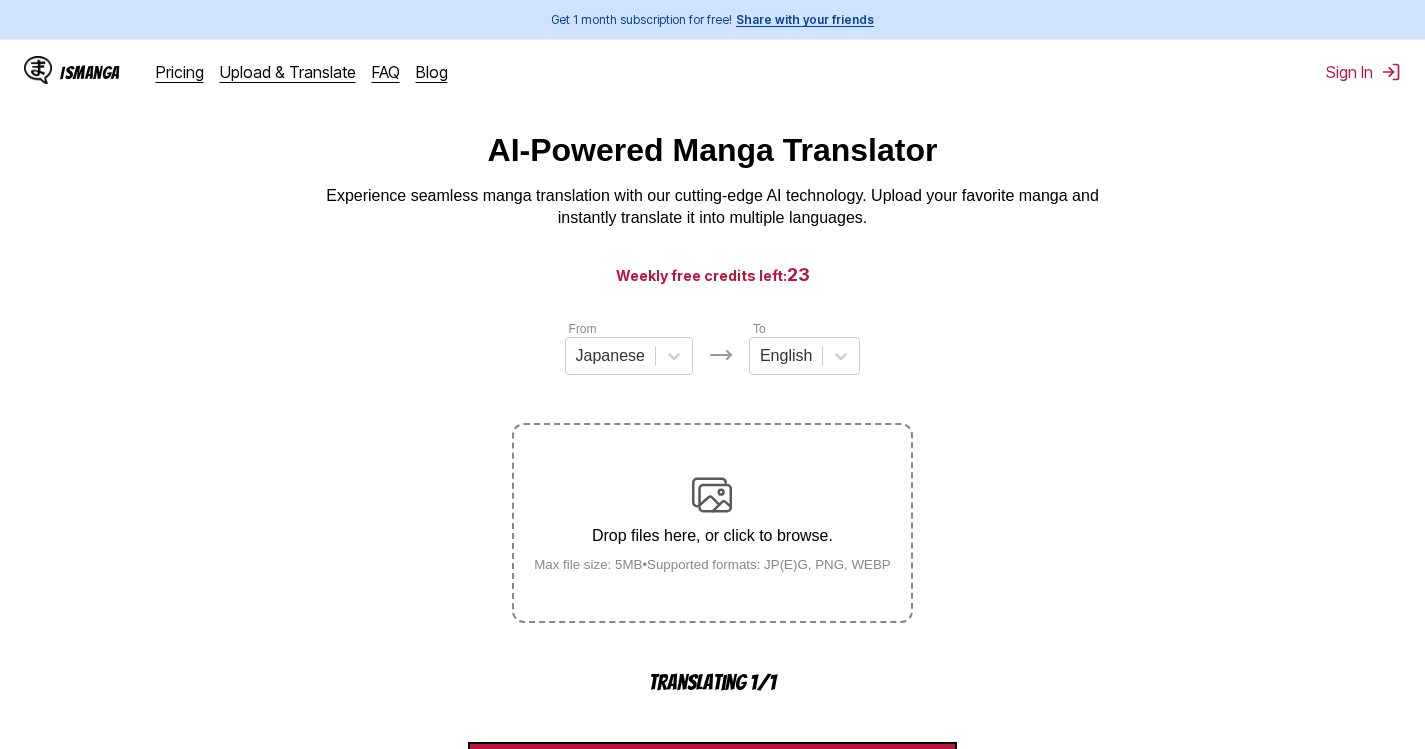 drag, startPoint x: 0, startPoint y: 411, endPoint x: 143, endPoint y: 396, distance: 143.78456 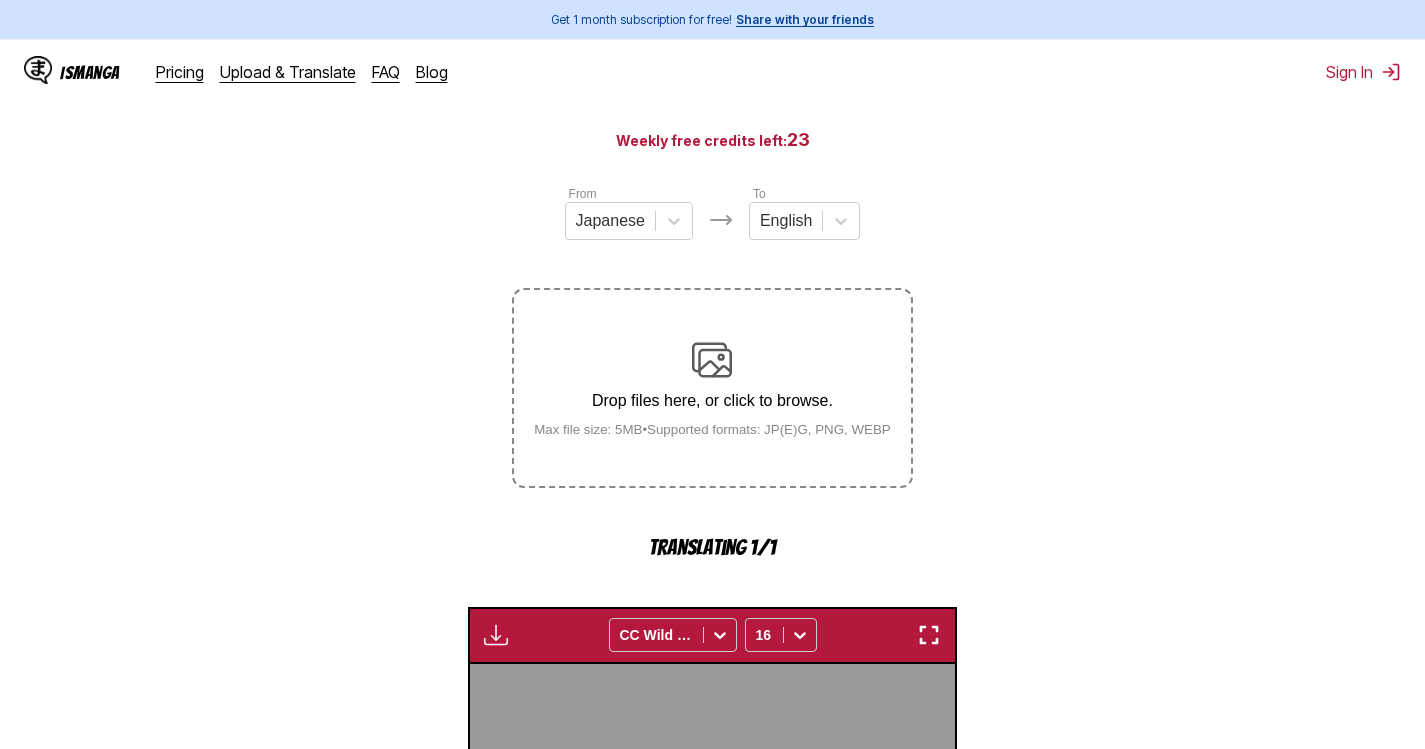 scroll, scrollTop: 100, scrollLeft: 0, axis: vertical 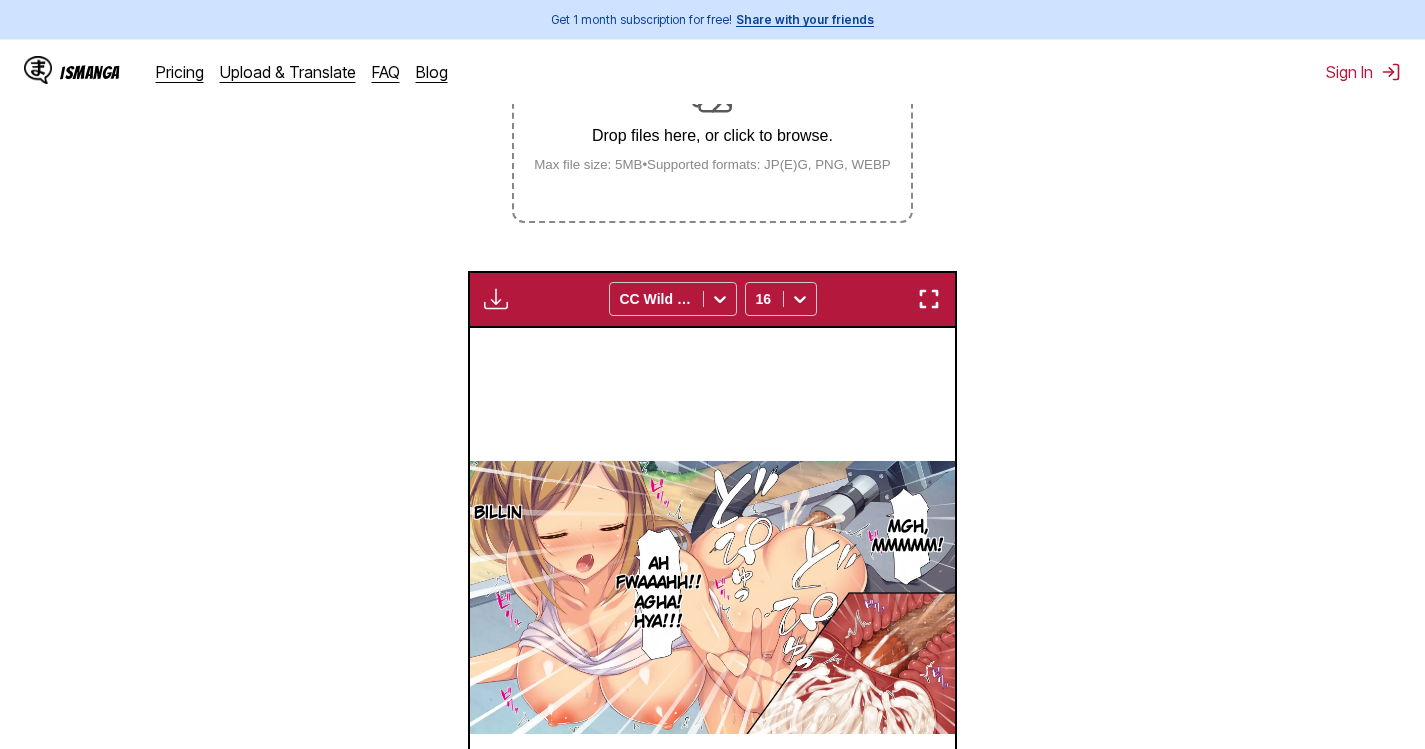 click at bounding box center [929, 299] 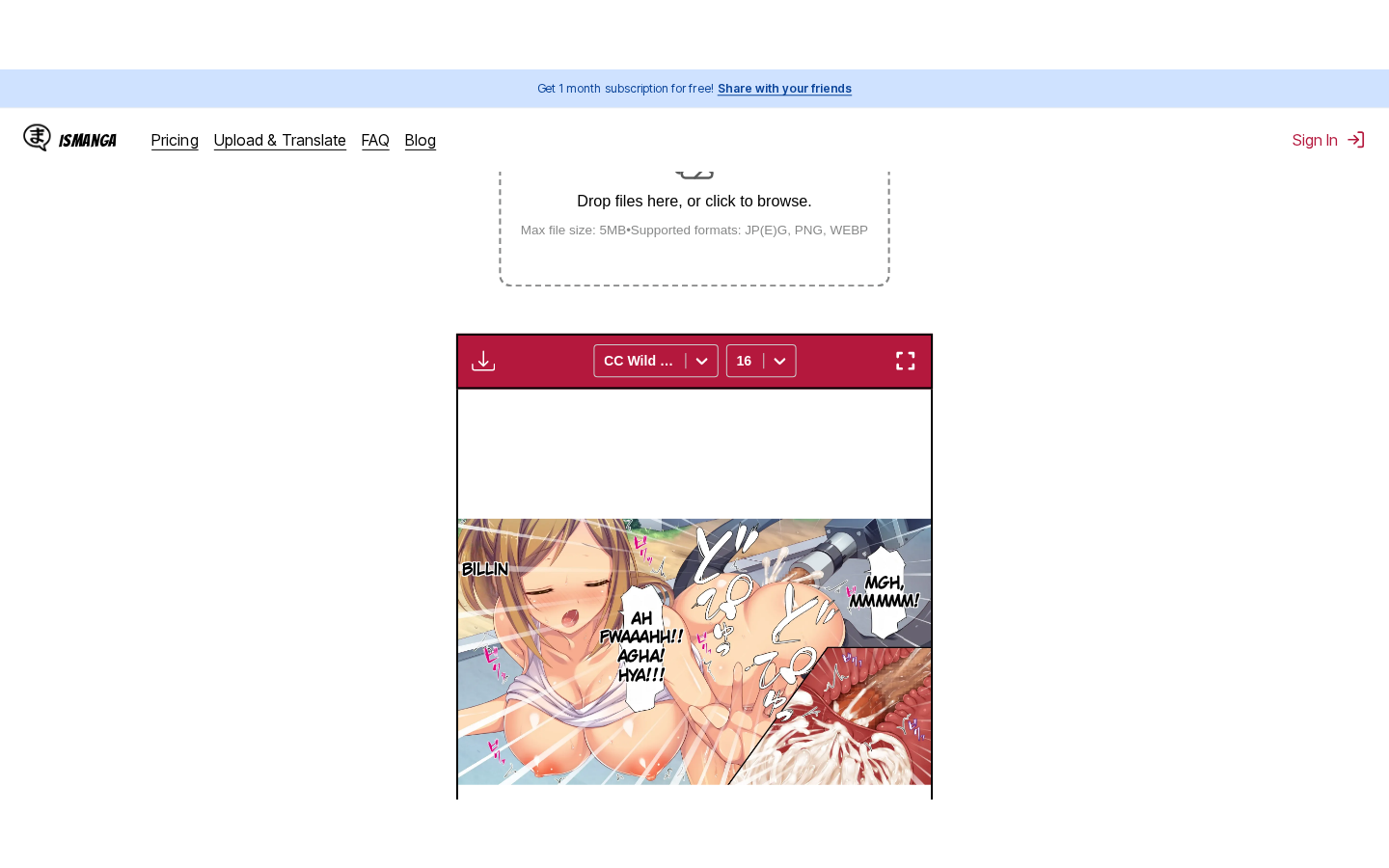 scroll, scrollTop: 220, scrollLeft: 0, axis: vertical 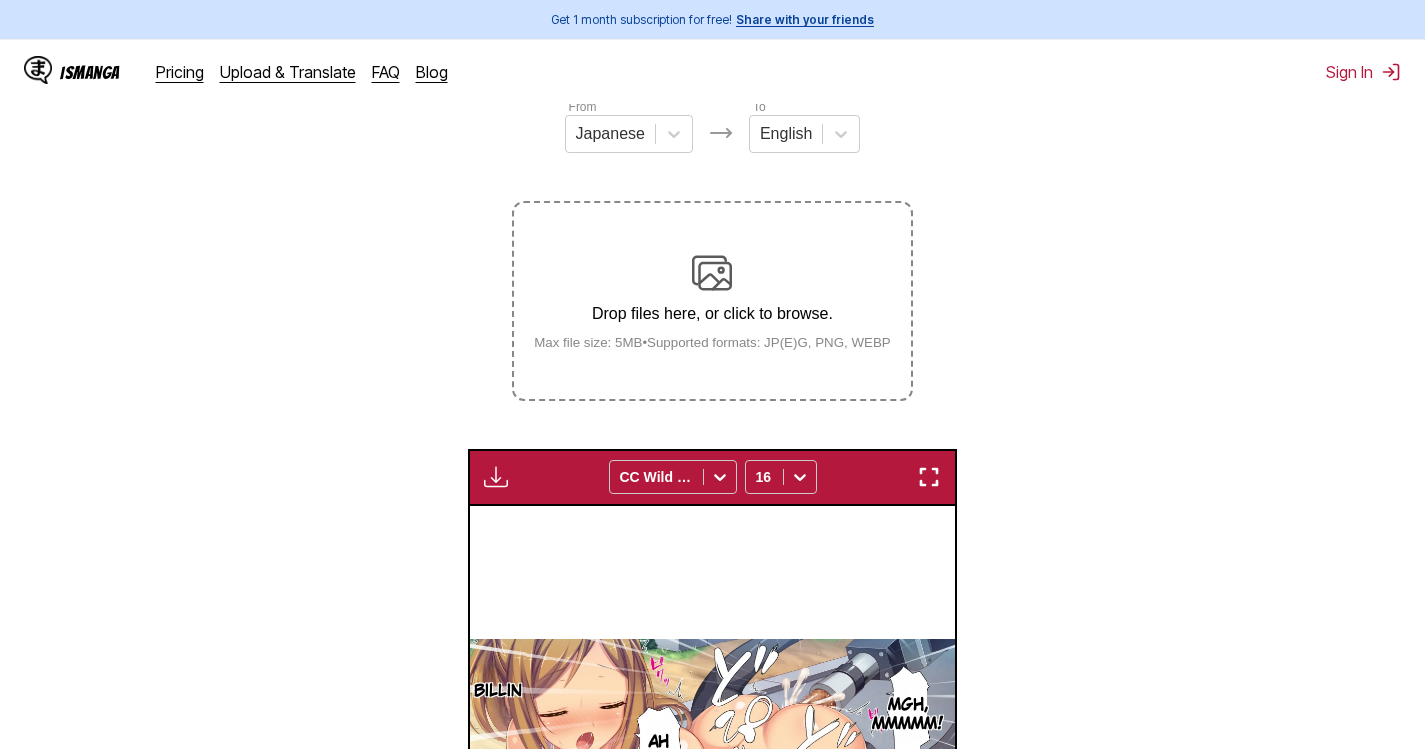 click on "Drop files here, or click to browse." at bounding box center (712, 314) 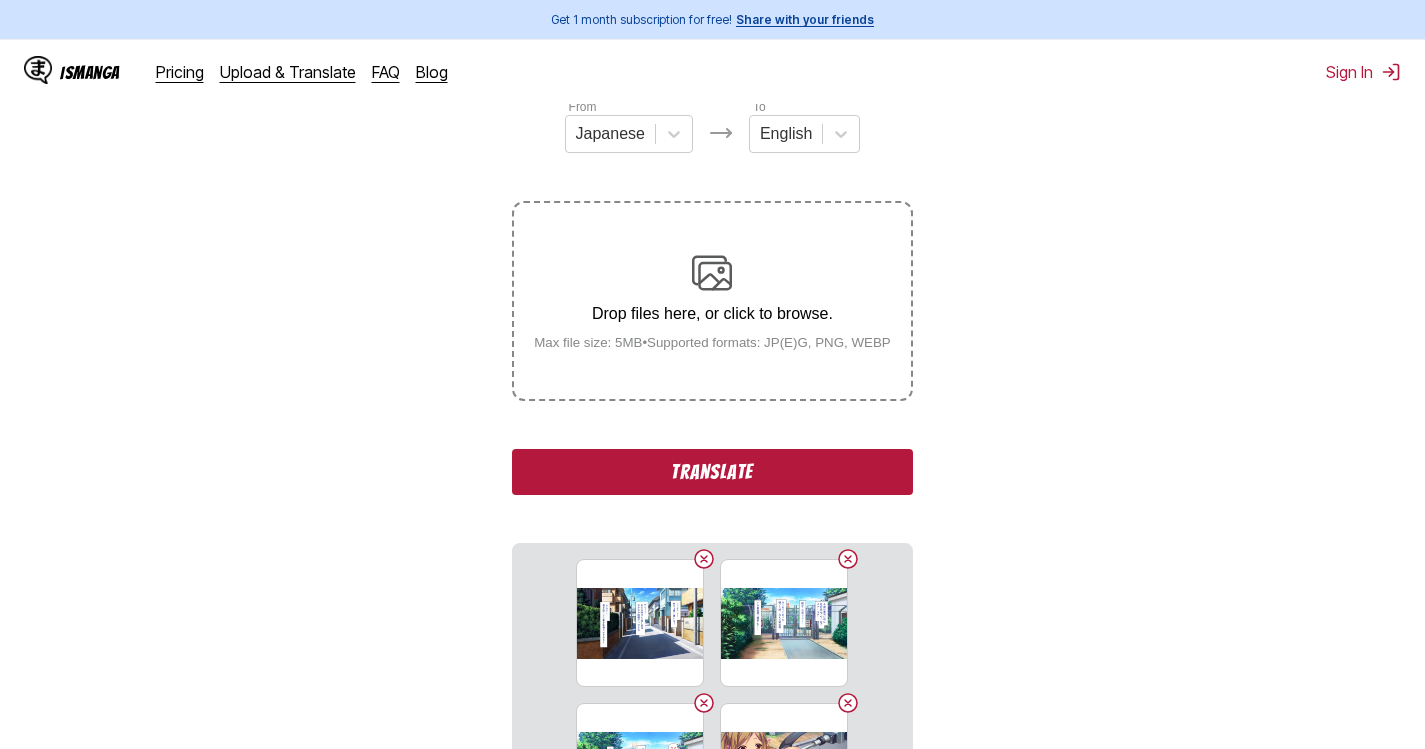 scroll, scrollTop: 122, scrollLeft: 0, axis: vertical 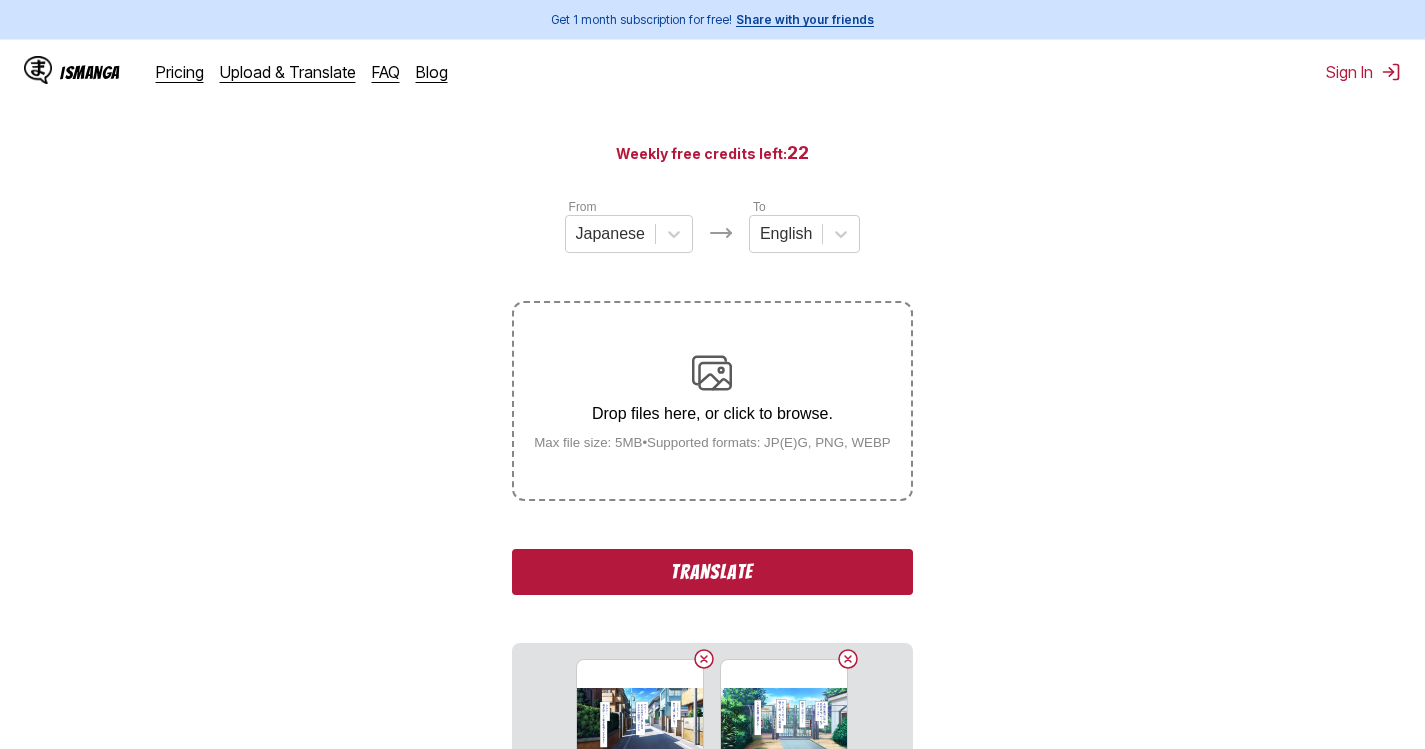 click on "Translate" at bounding box center (712, 572) 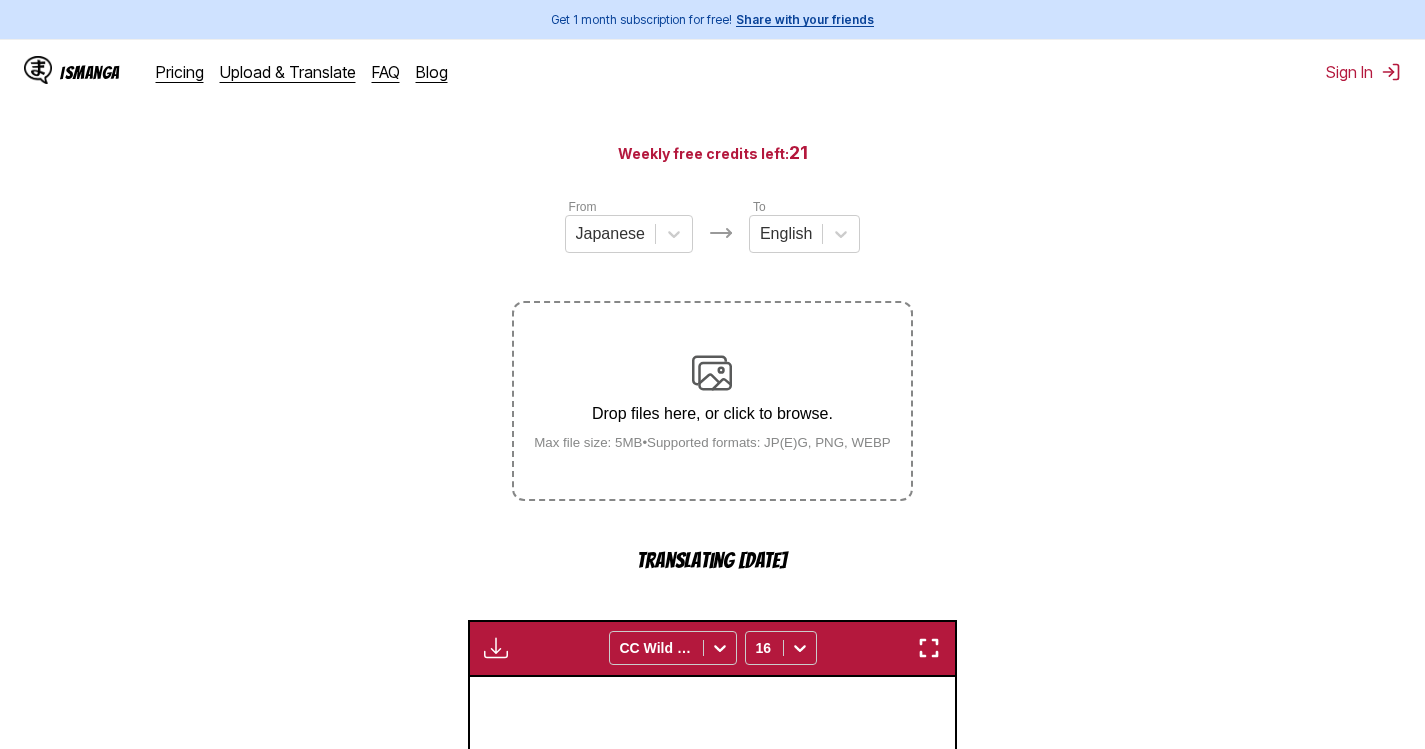 click on "AI-Powered Manga Translator Experience seamless manga translation with our cutting-edge AI technology. Upload your favorite manga and instantly translate it into multiple languages. Weekly free credits left:  21 From Japanese To English Drop files here, or click to browse. Max file size: 5MB  •  Supported formats: JP(E)G, PNG, WEBP Translating 3/9 Available for premium users only CC Wild Words 16 Mgh, mmmmm! Billin Ah Fwaaahh!! Agha! Hya!!! Damn it… What the hell? That's creepy! But… That lady looked pretty good. Heheh… I'll make you regret making me angry! Translating... Translating... Translating... Translating... Translating... Translating... Translating... 1  /  9 Show original" at bounding box center (712, 641) 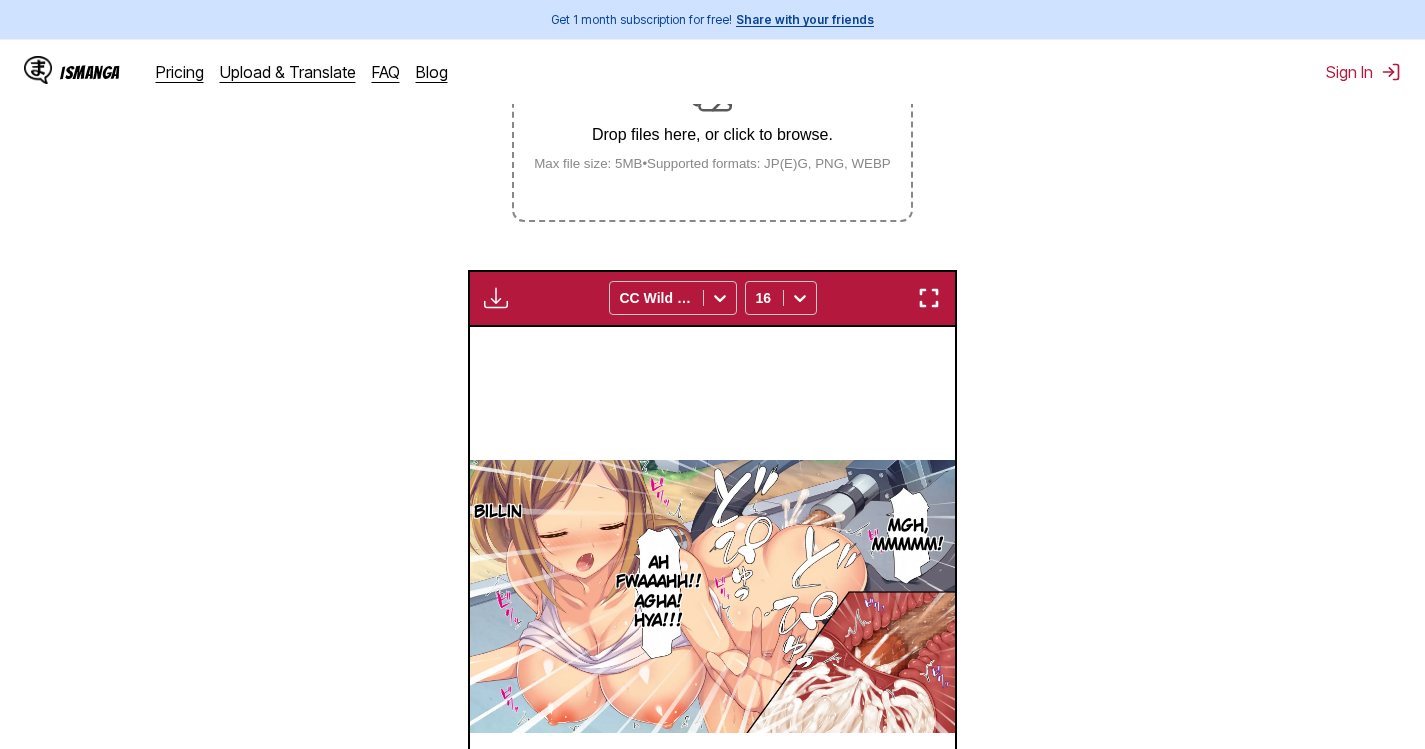 scroll, scrollTop: 422, scrollLeft: 0, axis: vertical 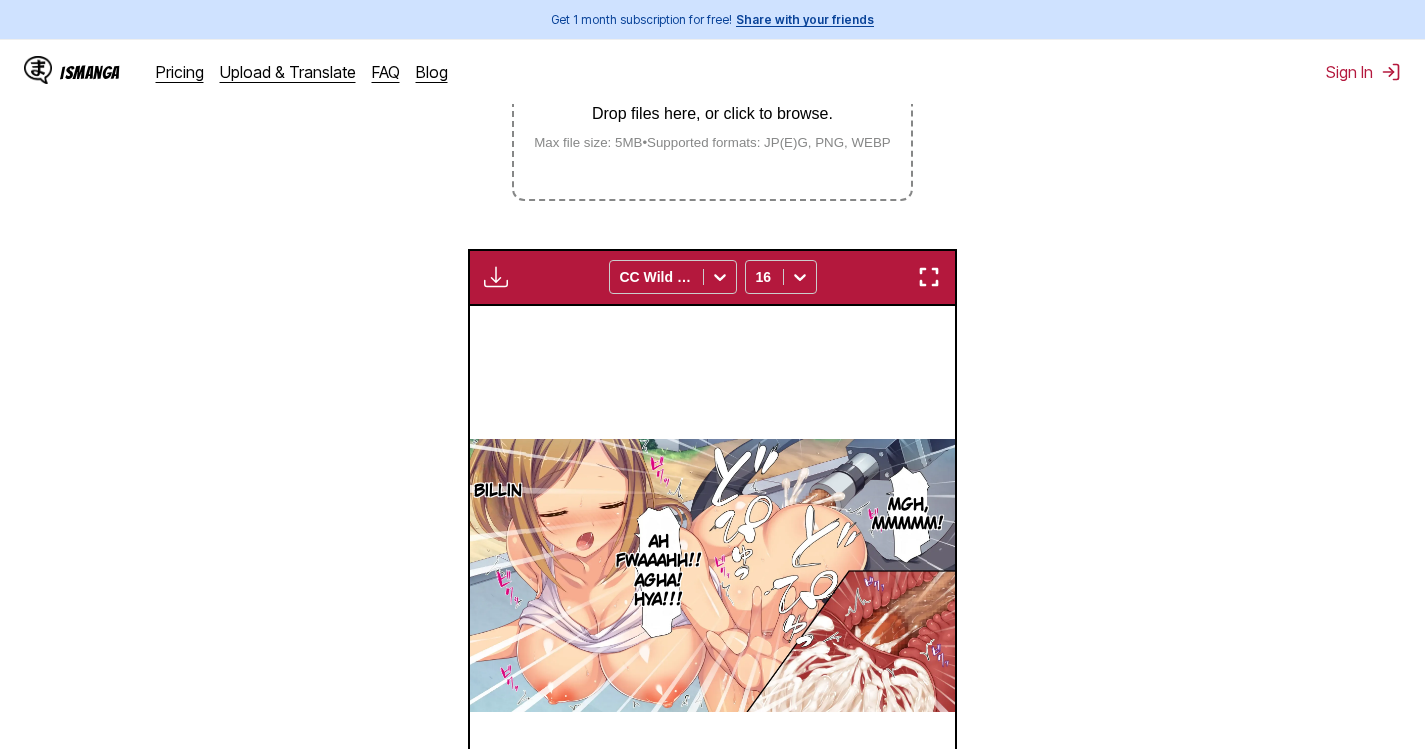 click at bounding box center (929, 277) 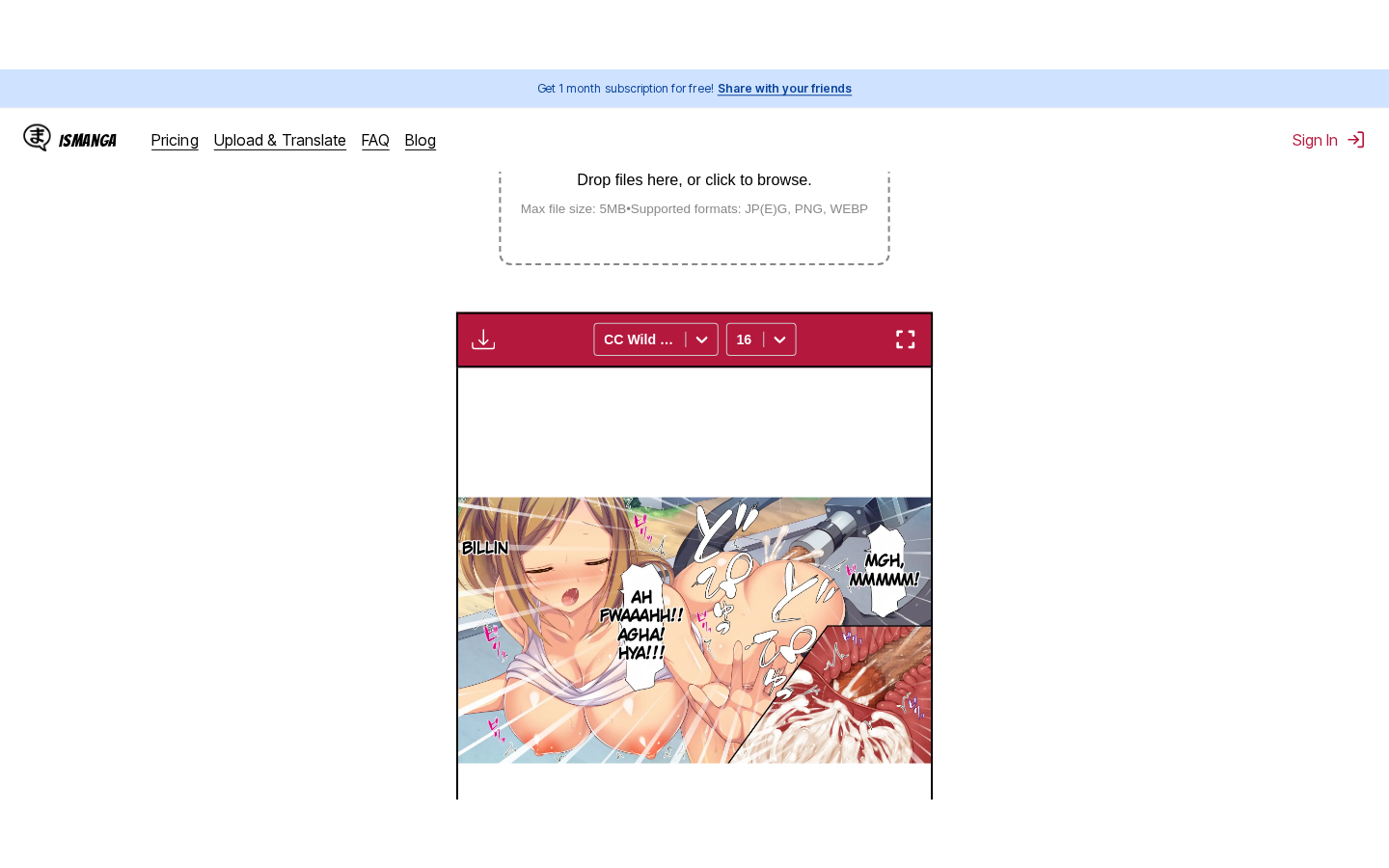 scroll, scrollTop: 220, scrollLeft: 0, axis: vertical 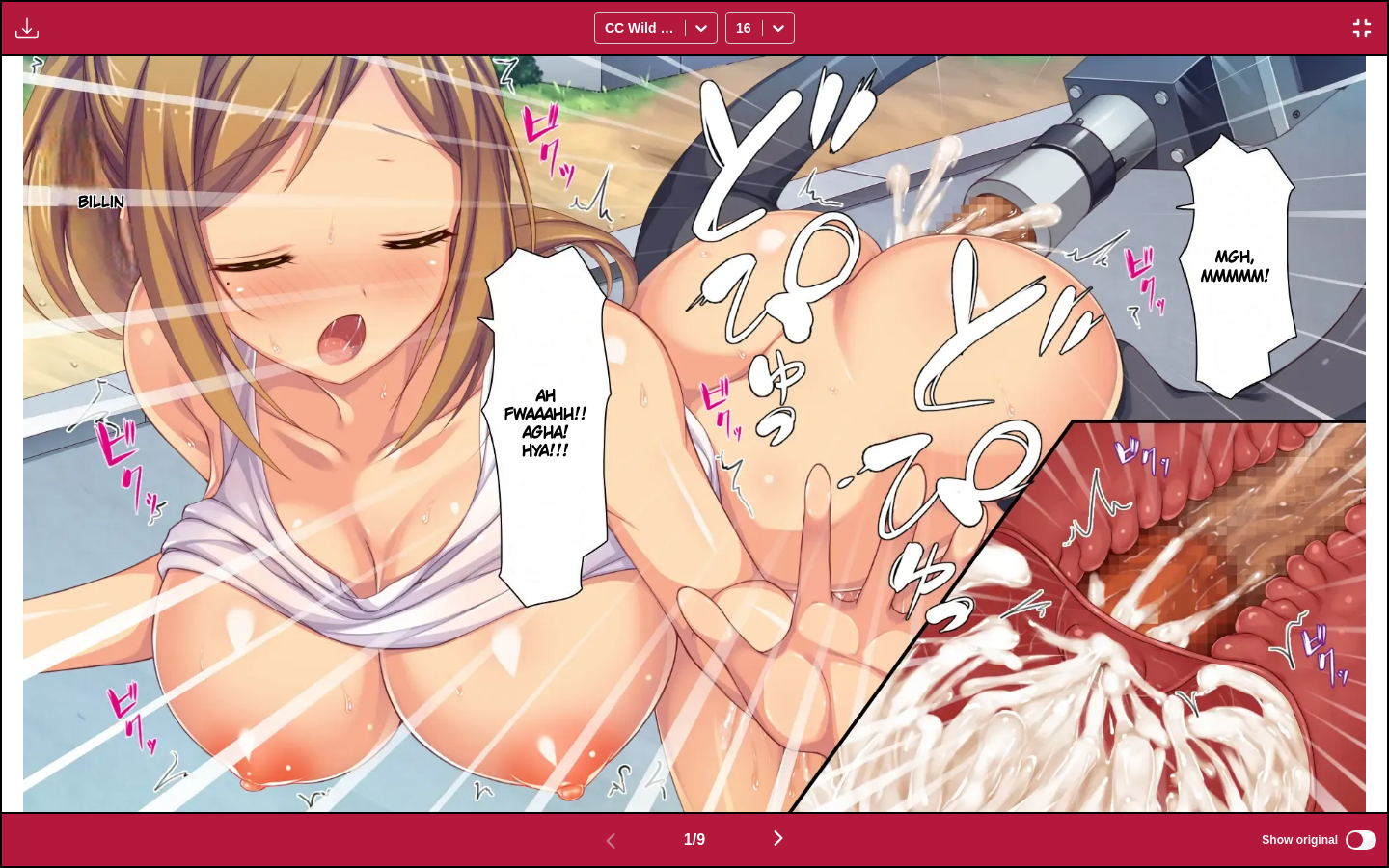 type 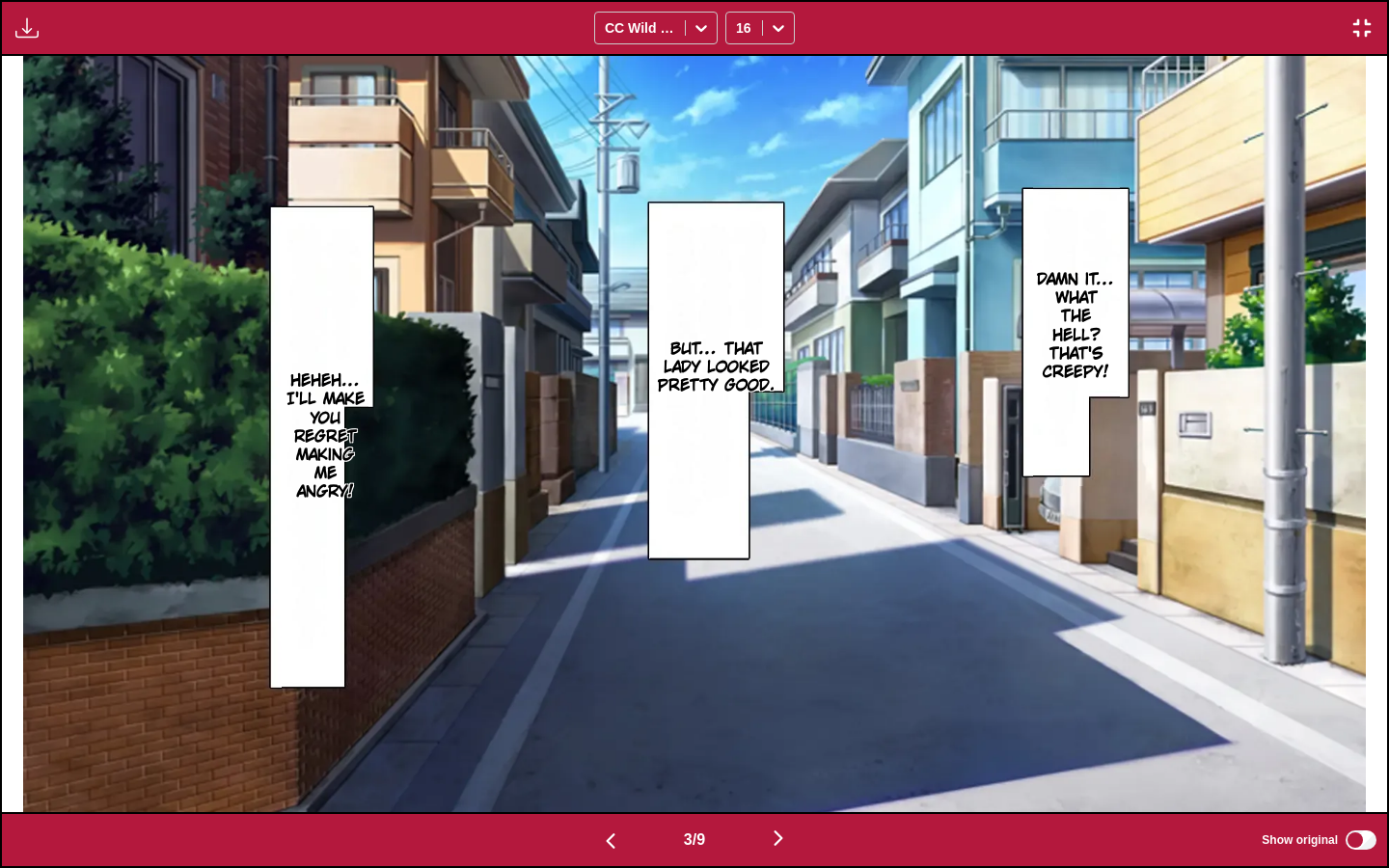 scroll, scrollTop: 0, scrollLeft: 2770, axis: horizontal 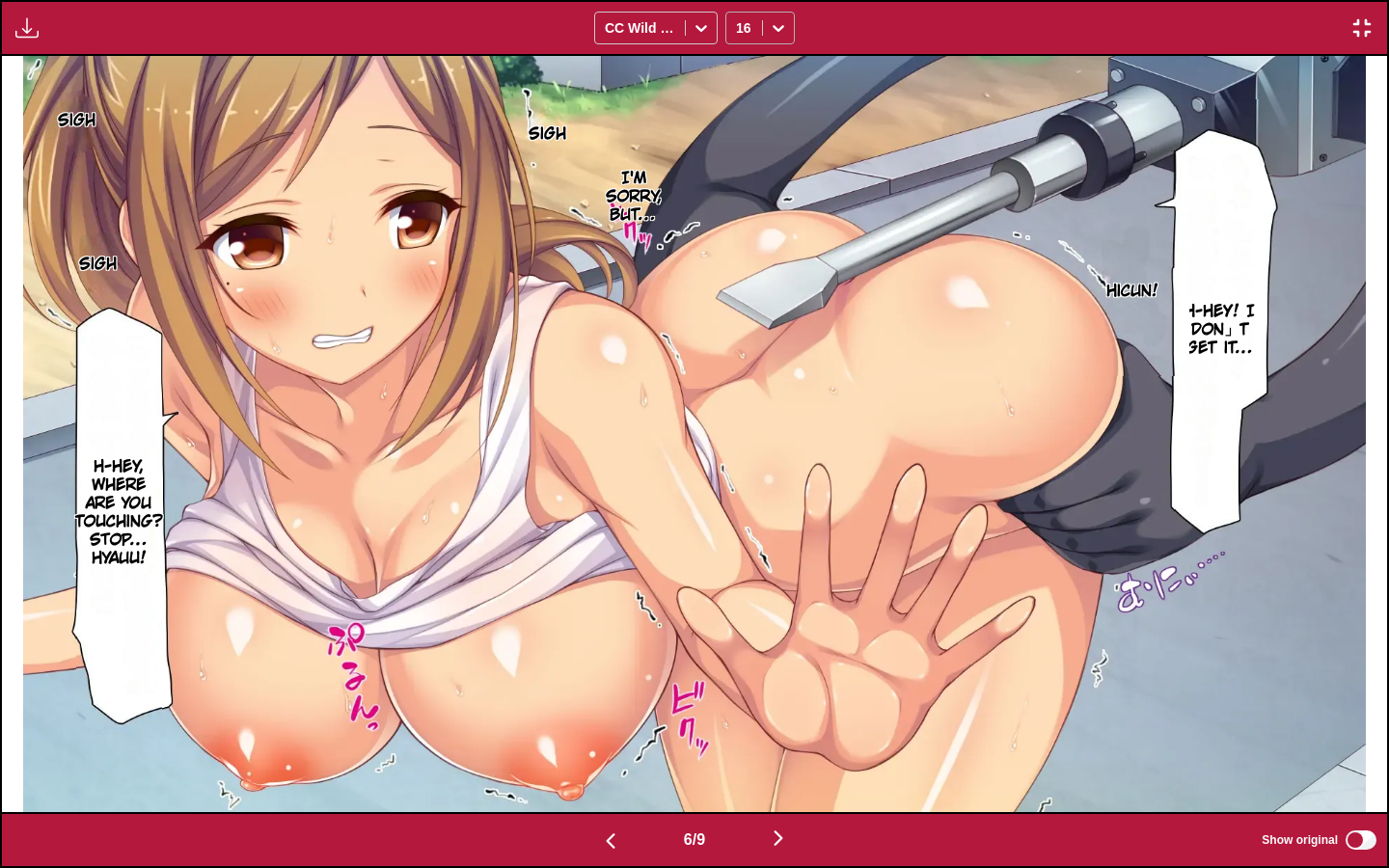 click on "16" at bounding box center [760, 28] 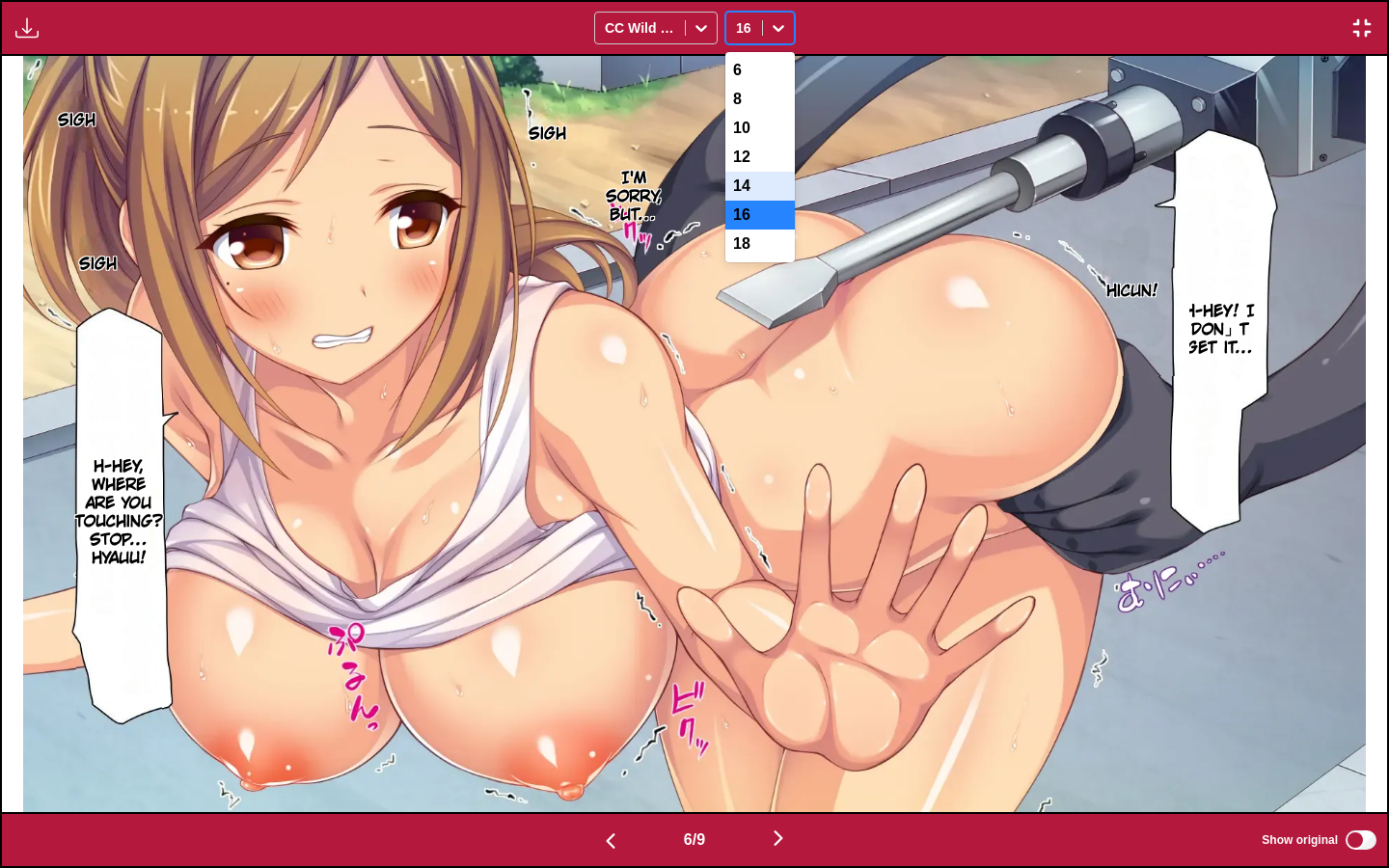 click on "14" at bounding box center [760, 186] 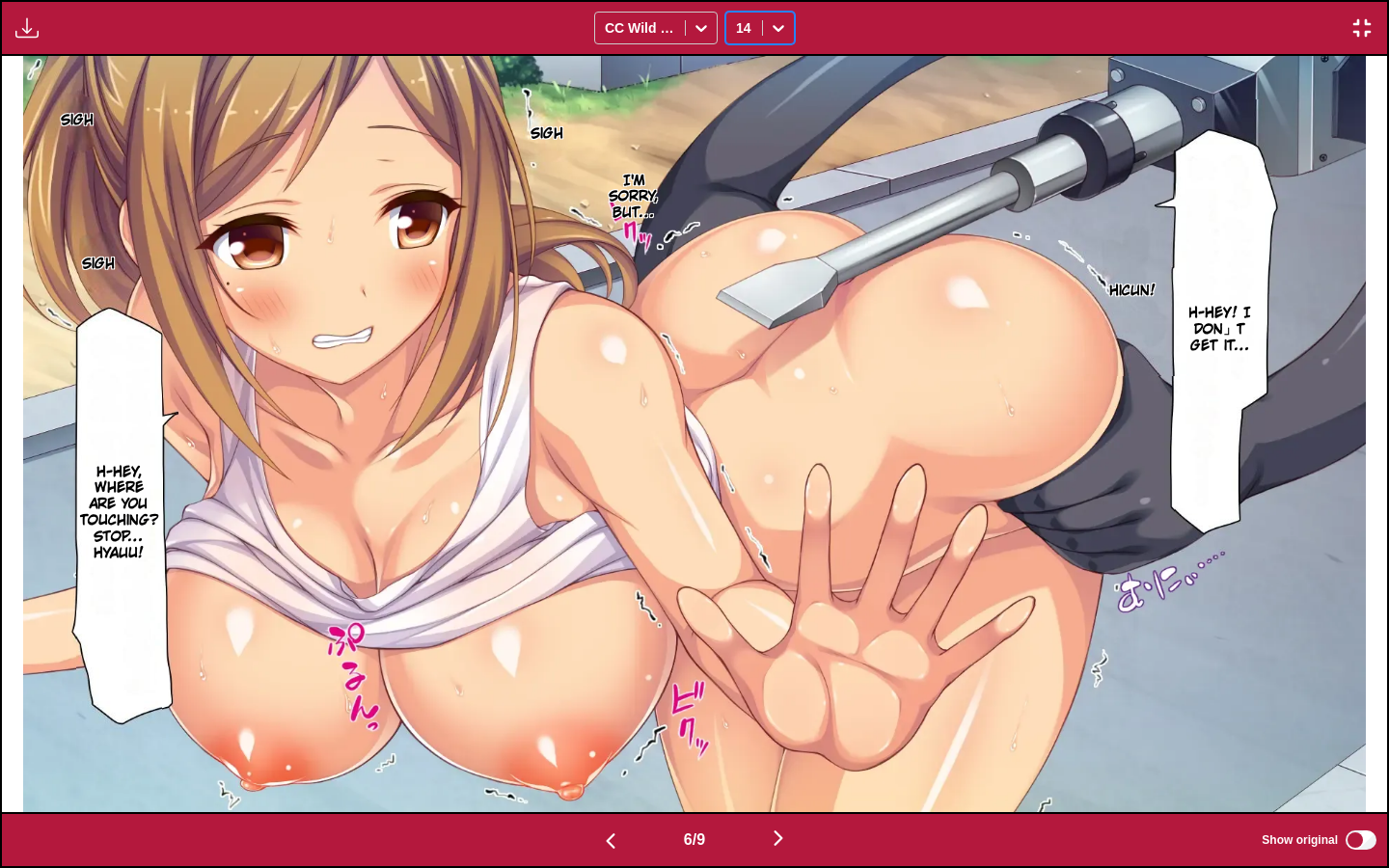 scroll, scrollTop: 0, scrollLeft: 8311, axis: horizontal 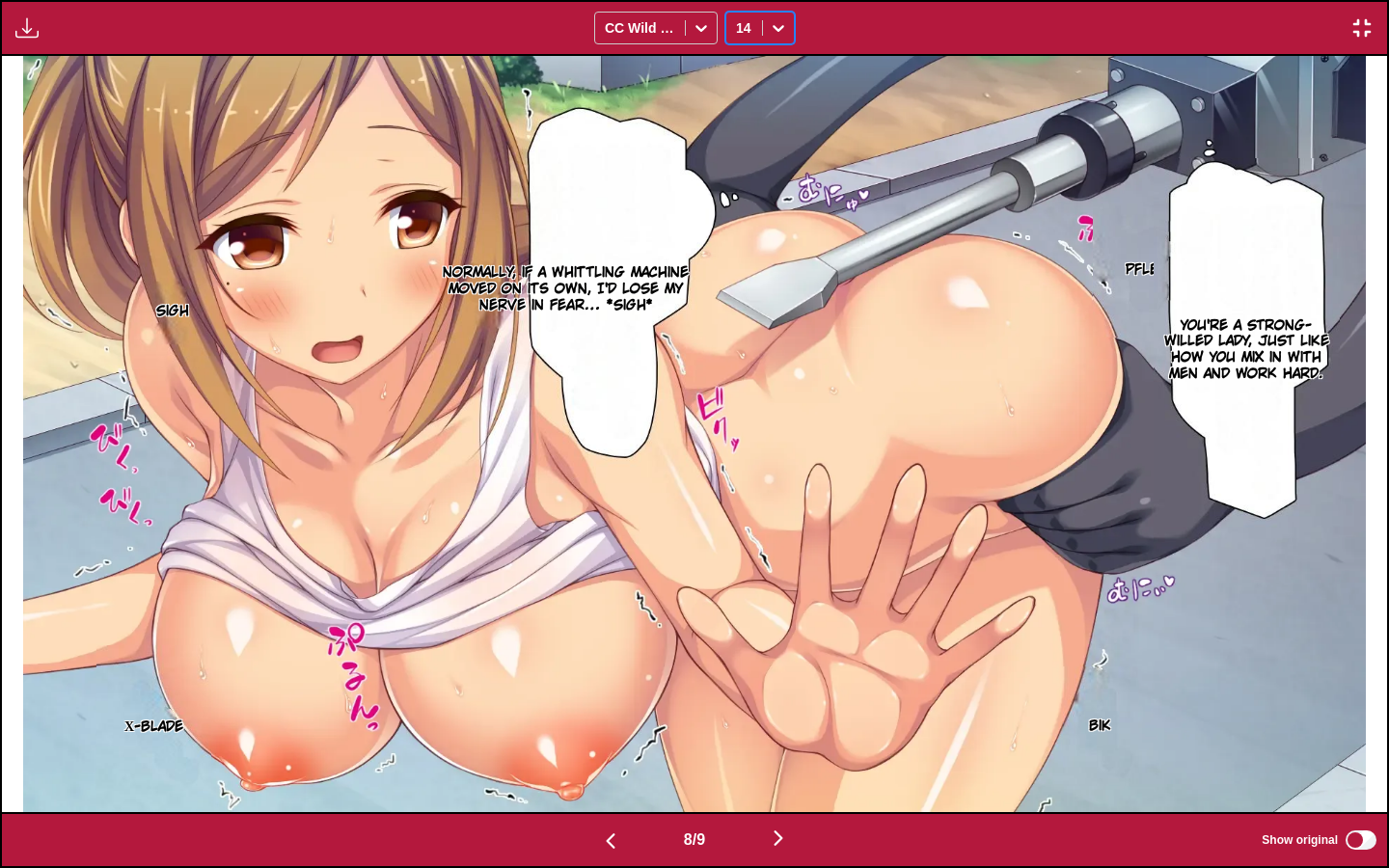 click at bounding box center (778, 28) 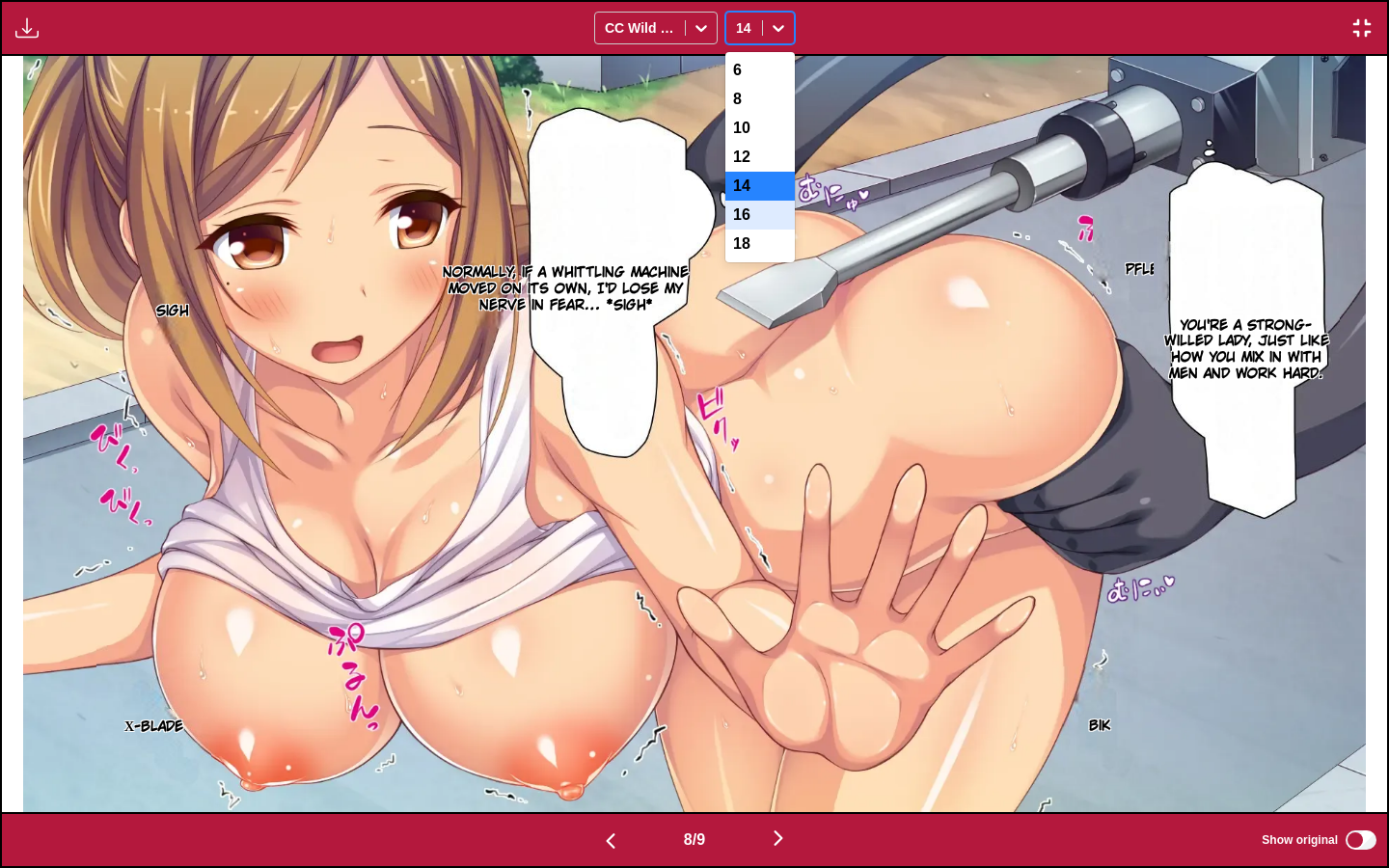 click on "16" at bounding box center [760, 215] 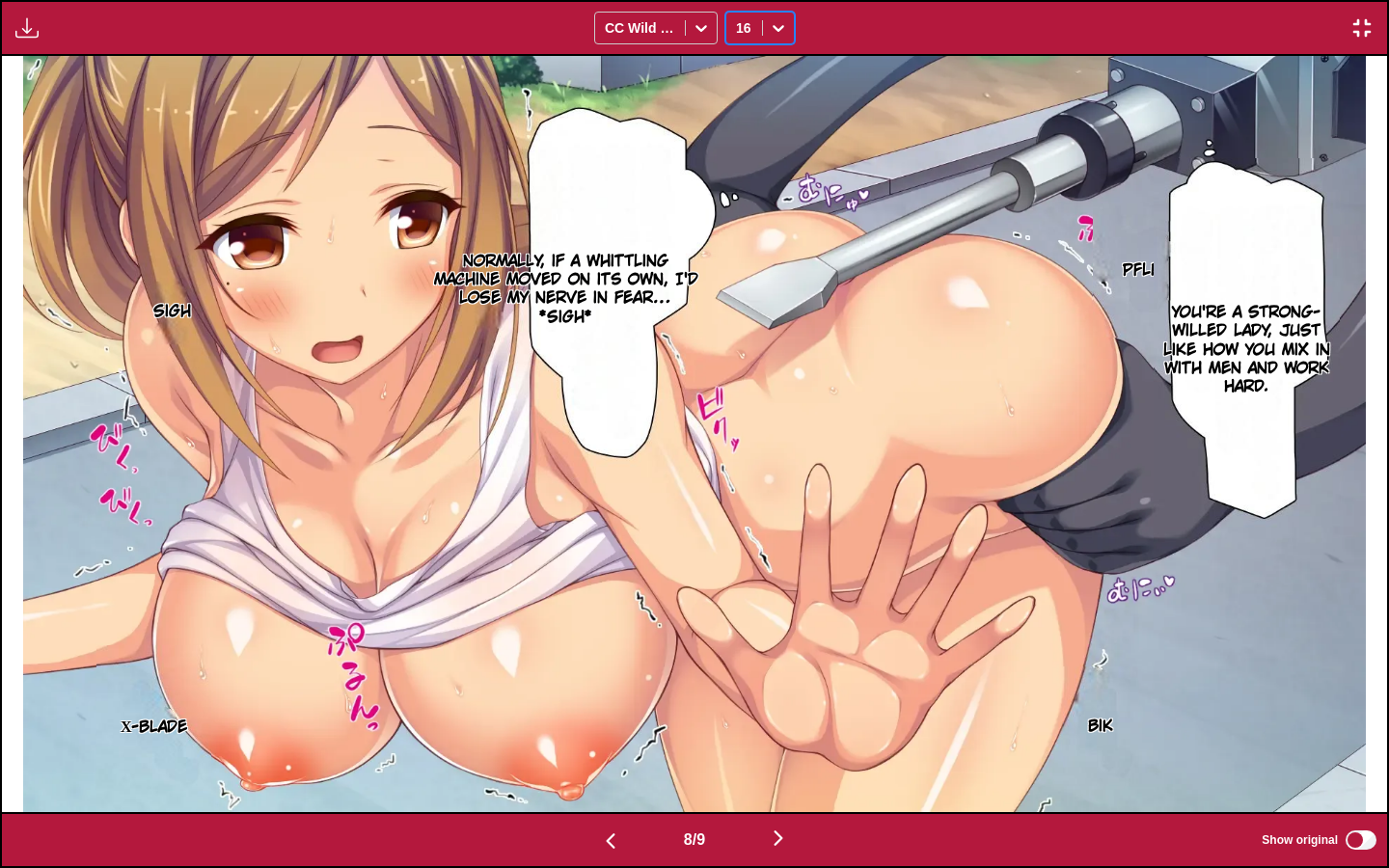 scroll, scrollTop: 0, scrollLeft: 11081, axis: horizontal 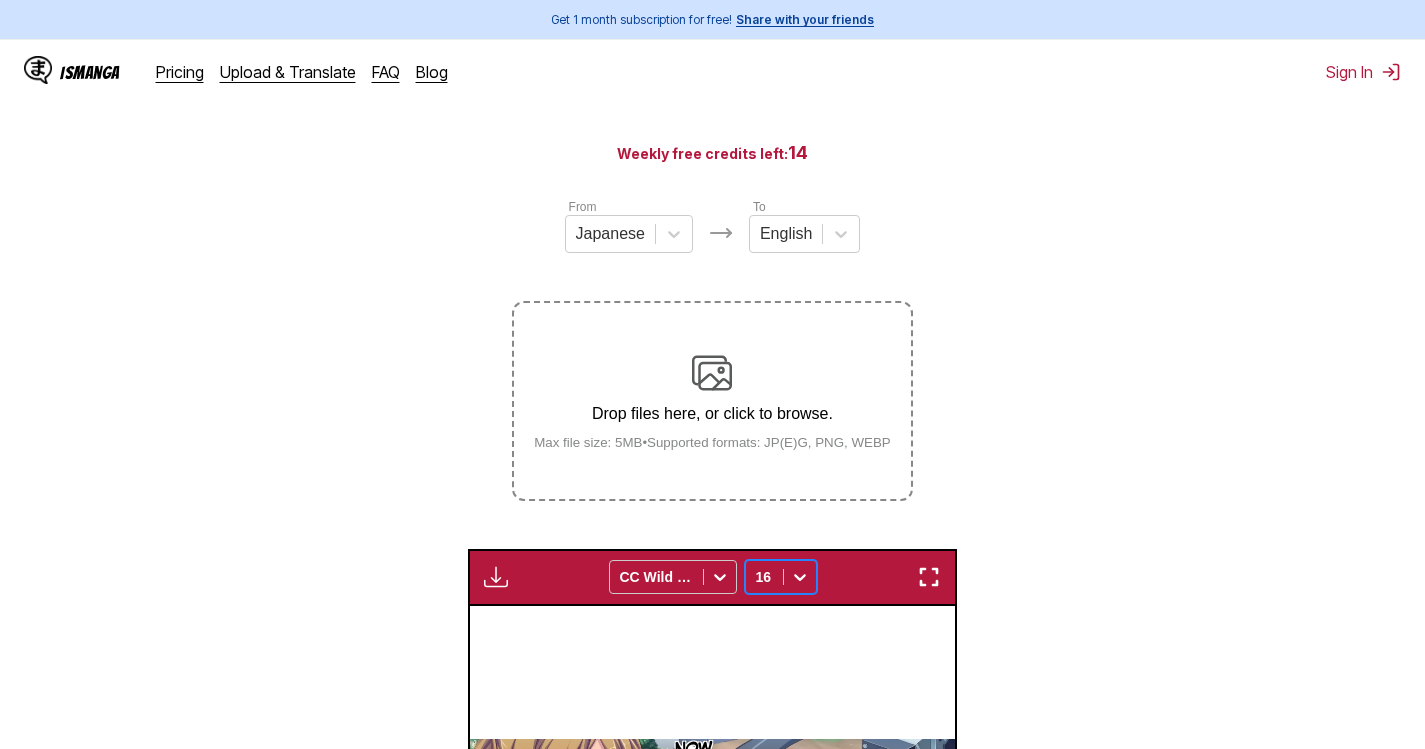 click on "Drop files here, or click to browse. Max file size: 5MB  •  Supported formats: JP(E)G, PNG, WEBP" at bounding box center [712, 401] 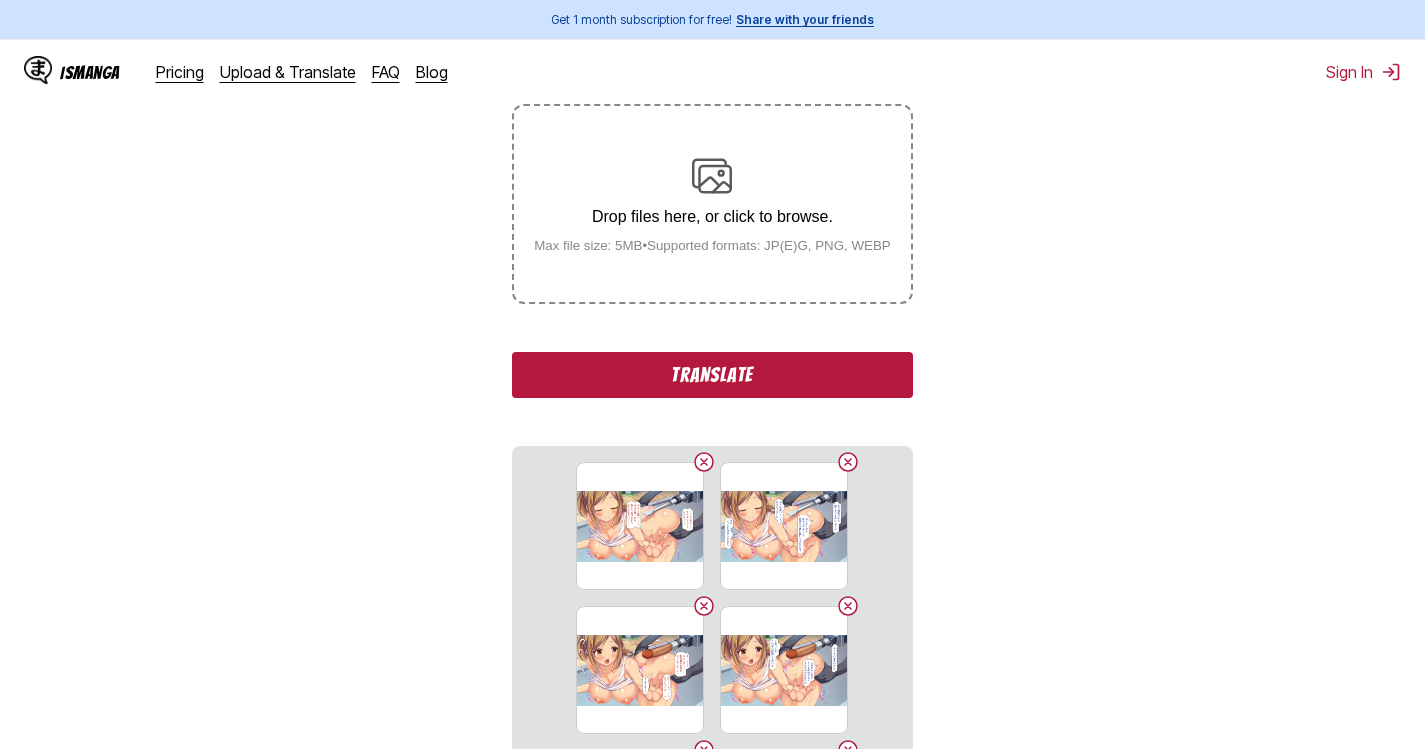 scroll, scrollTop: 322, scrollLeft: 0, axis: vertical 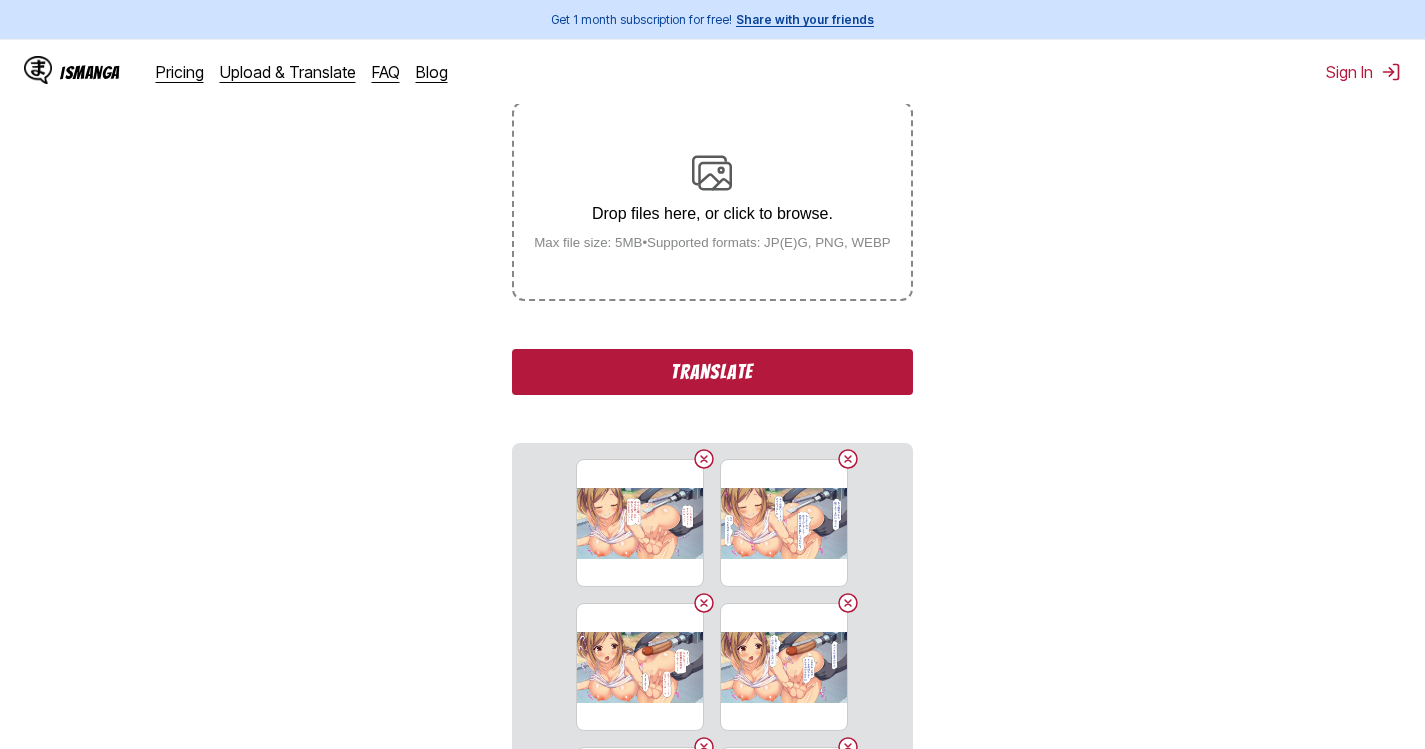 click on "Translate" at bounding box center (712, 372) 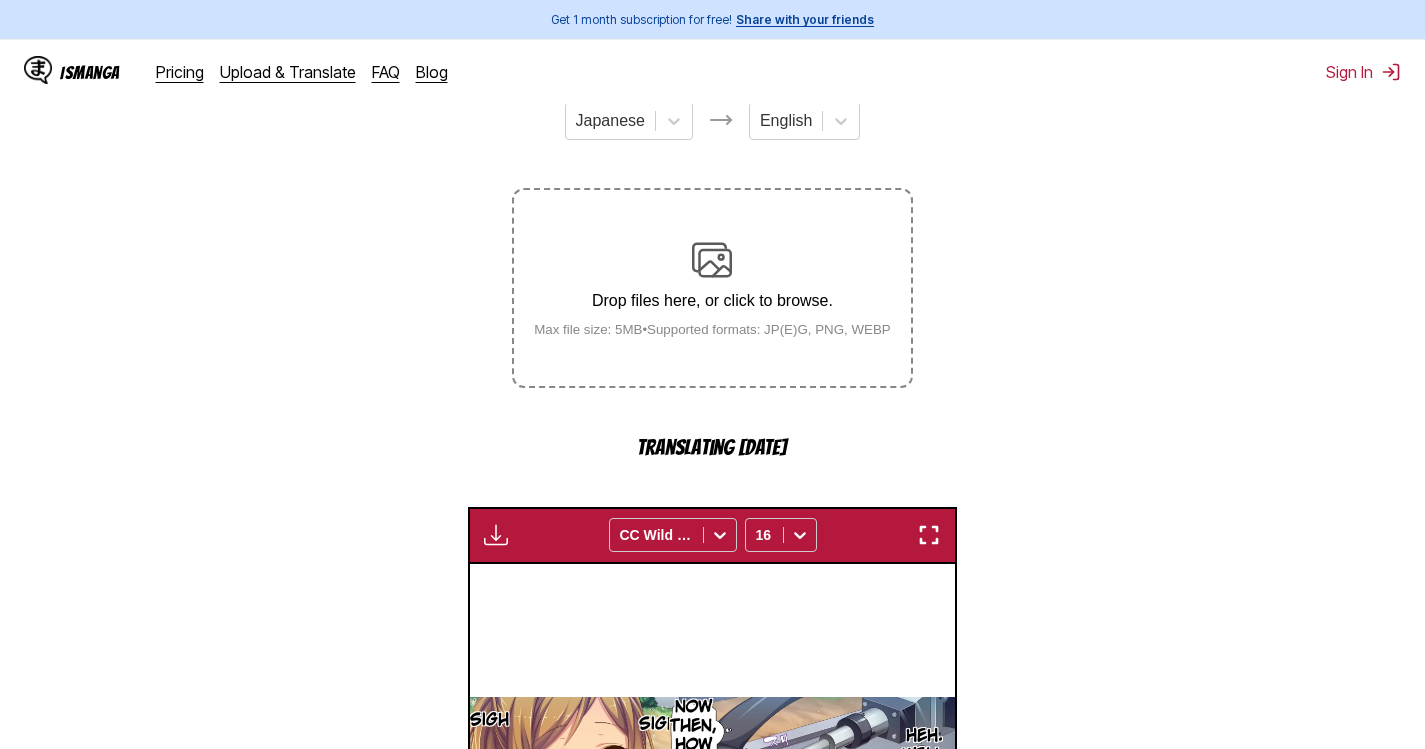 scroll, scrollTop: 222, scrollLeft: 0, axis: vertical 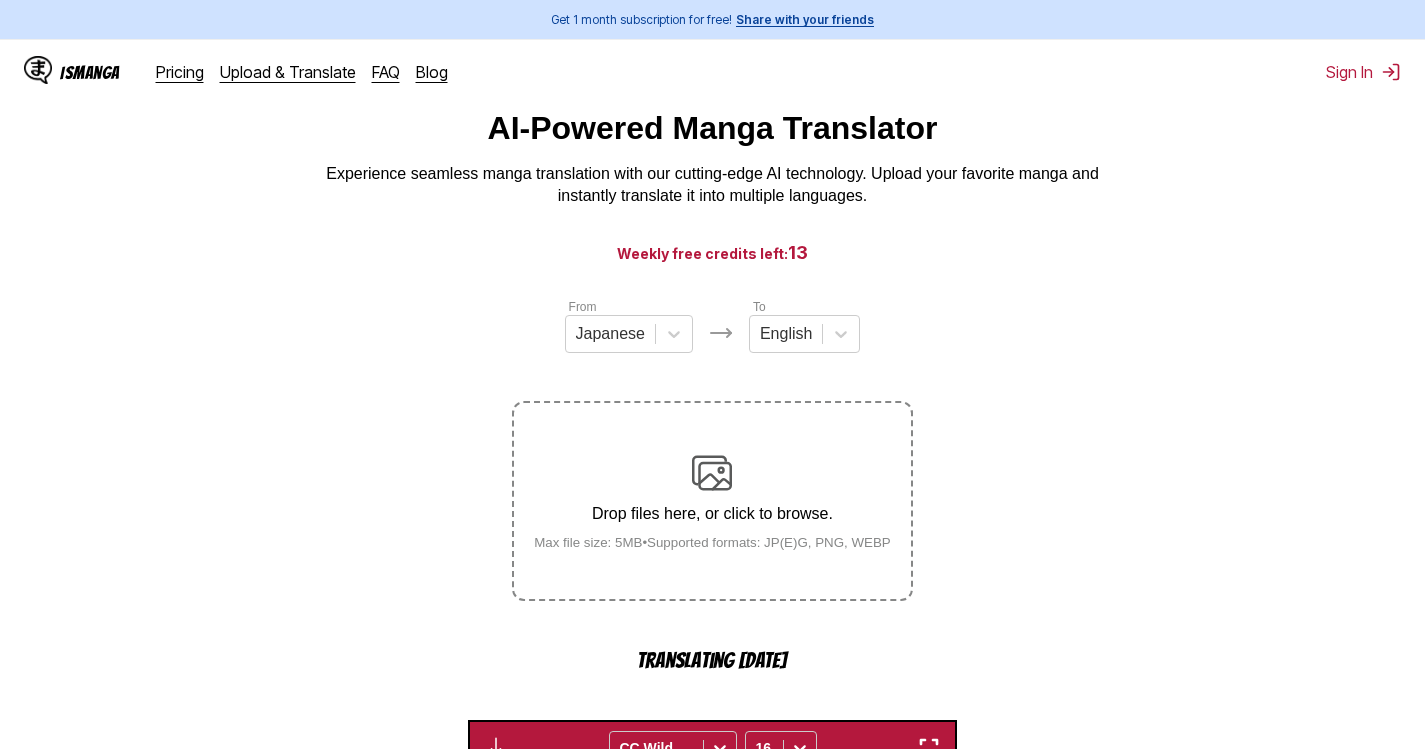 click on "From Japanese To English Drop files here, or click to browse. Max file size: 5MB  •  Supported formats: JP(E)G, PNG, WEBP Translating 11/23 Available for premium users only CC Wild Words 16 Mgh, mmmmm! Billin Ah Fwaaahh!! Agha! Hya!!! Damn it… What the hell? That's creepy! But… That lady looked pretty good. Heheh… I'll make you regret making me angry! I really snuck inside this time, zamamiro! I'm pretty sure it was around here somewhere… Ah, there it is. I saw the whittling machine when we peeked in Mimicking this whittling machine… Now then, let's do our best at work again today. No parking. Pee's voice is your sister. Heheh… Prepare yourself! Sigh Eeek!? Wh- Why are my hands… coming out of the shavings. You're touching my body… Mmm! Hey! What's this… Hmm? Oh, come on. Vic √Bik Sigh Sigh I'm sorry, but… H-Hey! I don」t get it… Hicun! Sigh H-Hey, where are you touching? Stop… Hyauu! Sigh Puko Ru Mm-hmm. Whose prank is this?! Pfle Sigh Bik χ-Blade Sigh Sigh Sigh Slipper √Bik" at bounding box center [712, 835] 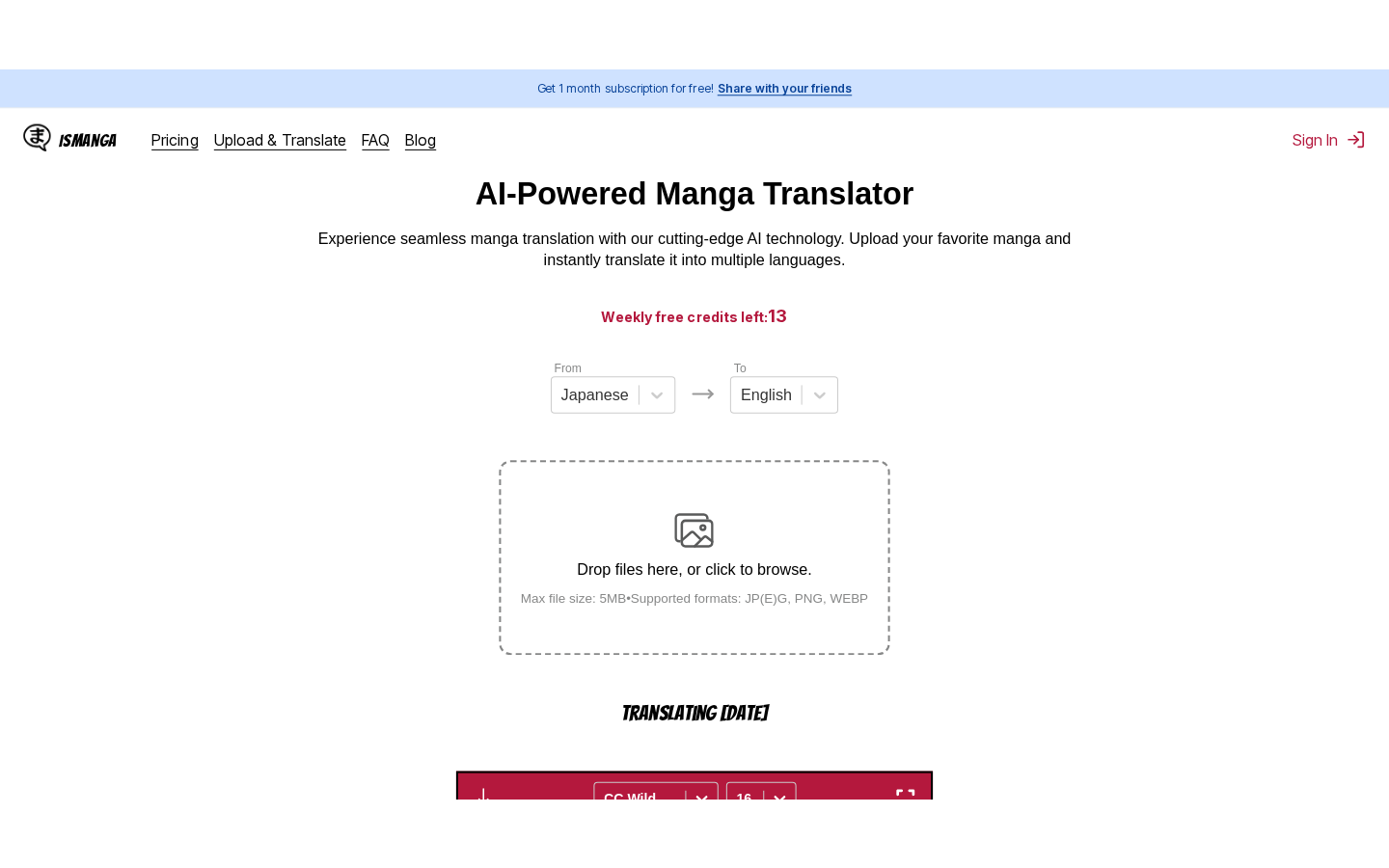scroll, scrollTop: 118, scrollLeft: 0, axis: vertical 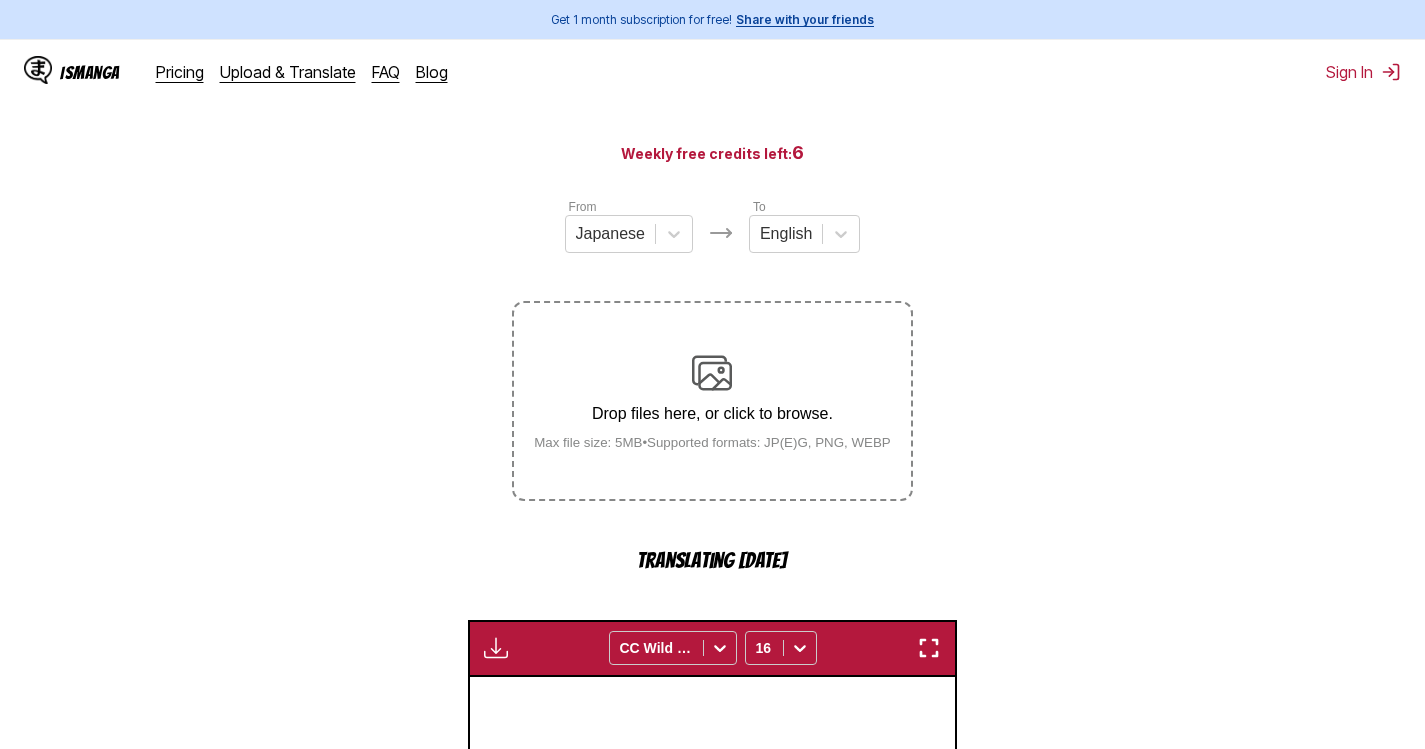 click at bounding box center [929, 648] 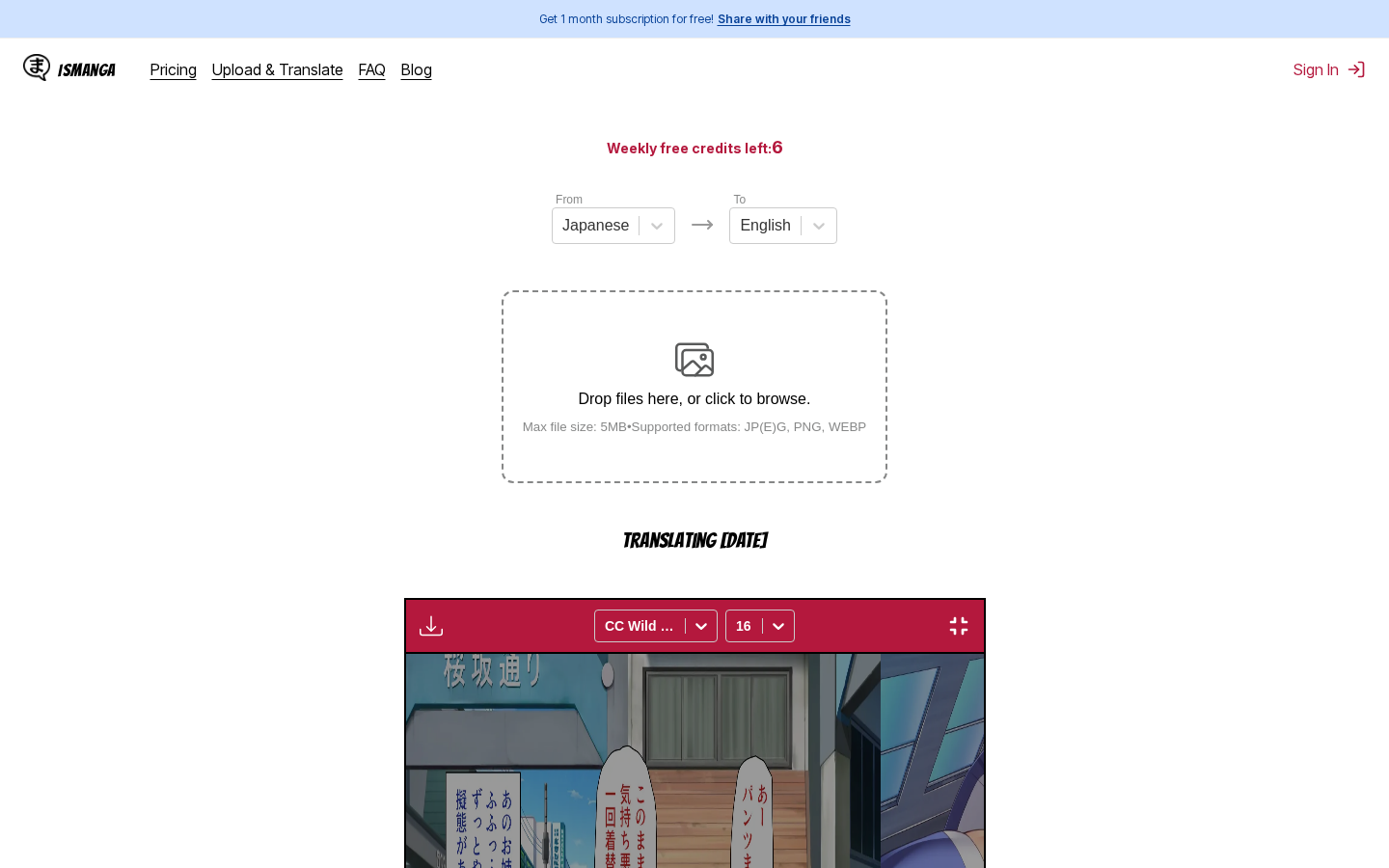 scroll, scrollTop: 0, scrollLeft: 12466, axis: horizontal 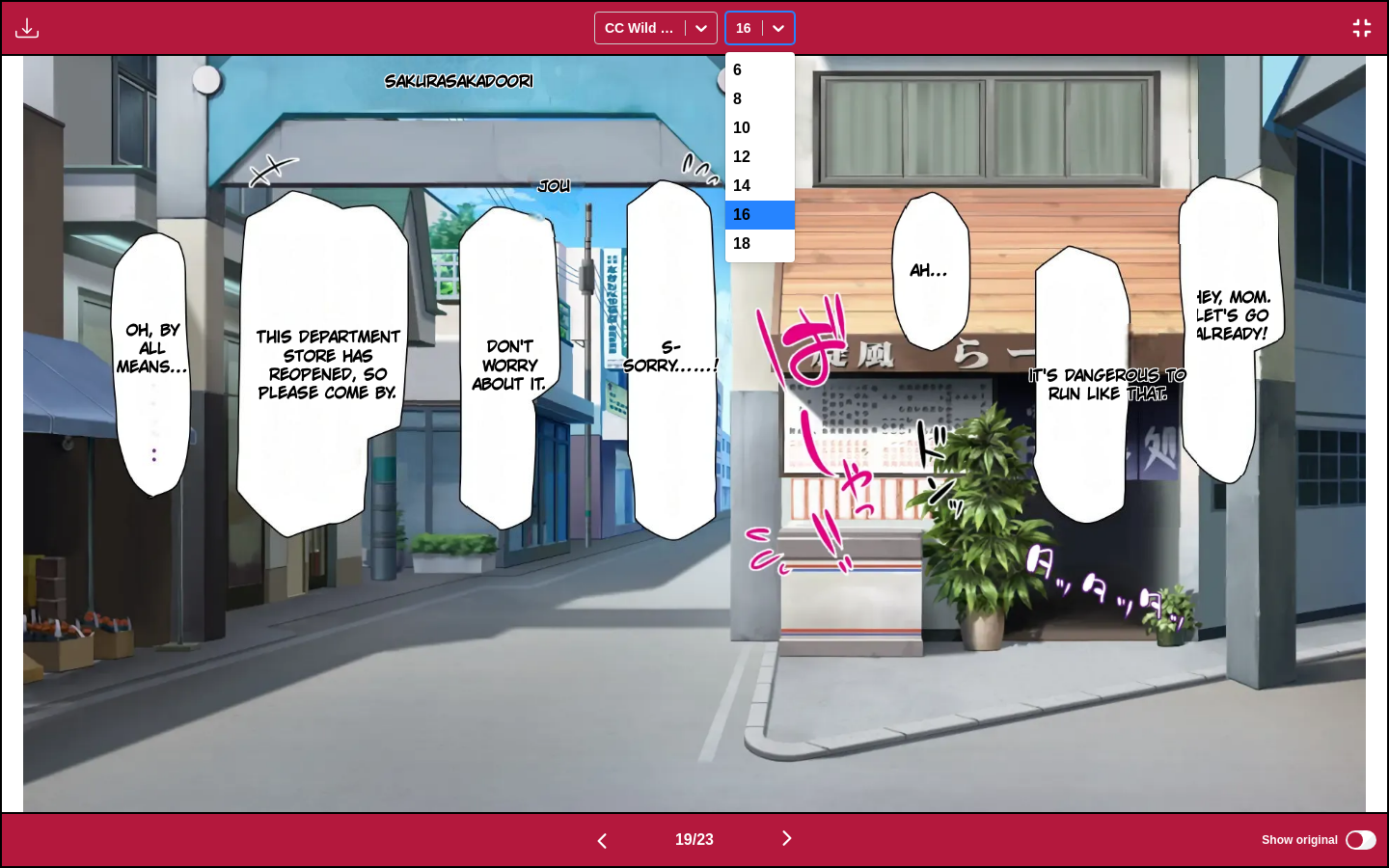 click at bounding box center [778, 28] 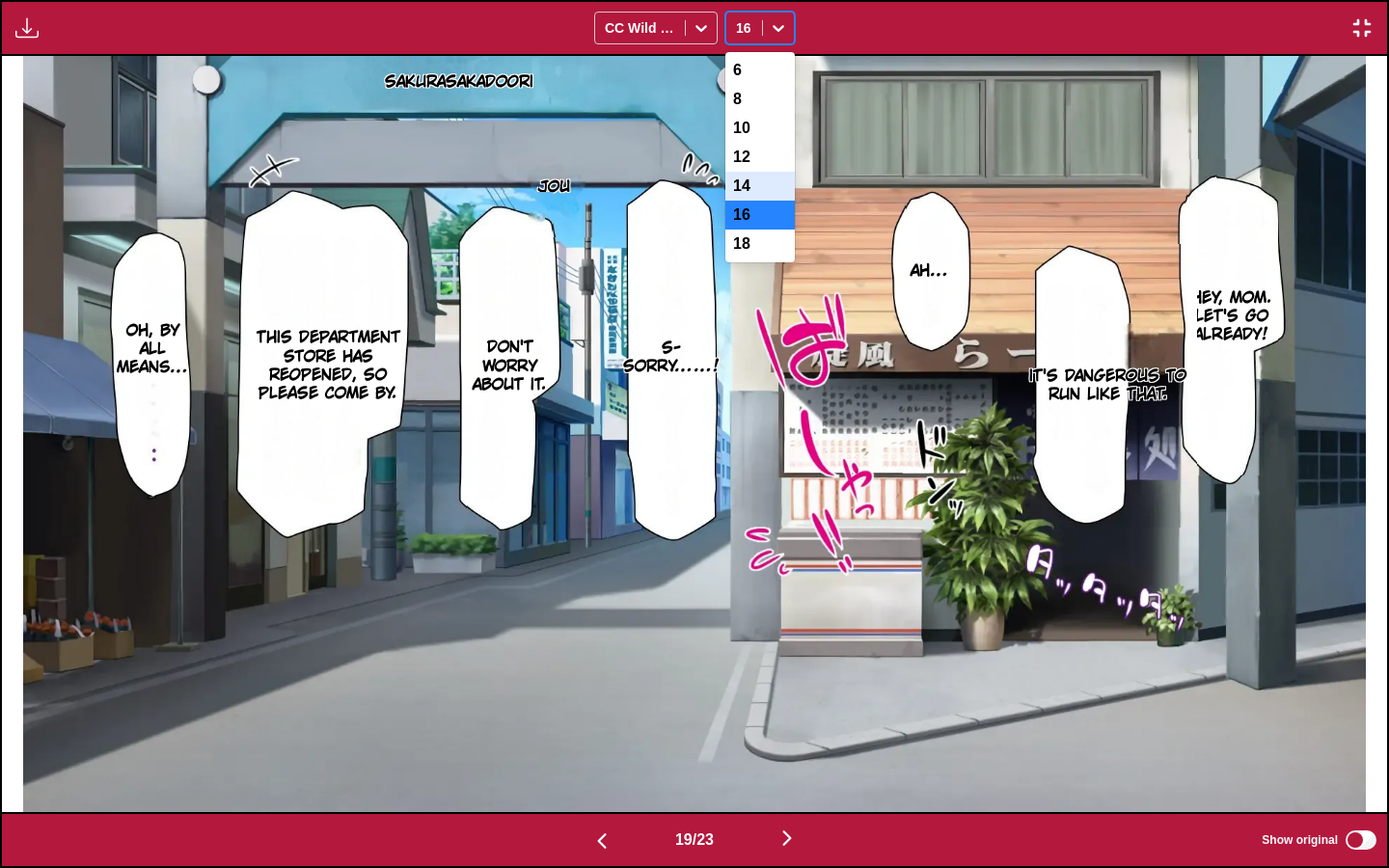 click on "14" at bounding box center [760, 186] 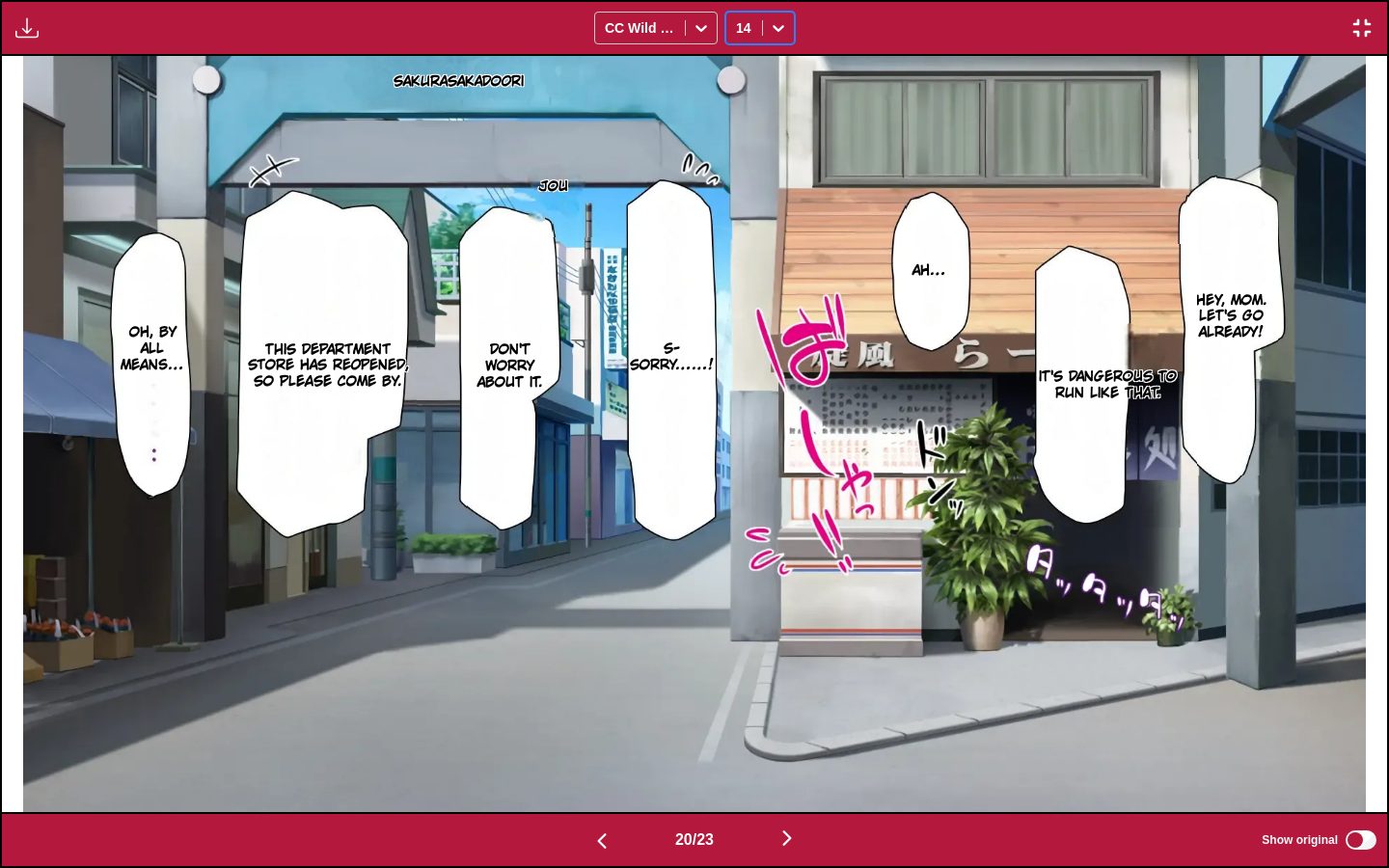 scroll, scrollTop: 0, scrollLeft: 26318, axis: horizontal 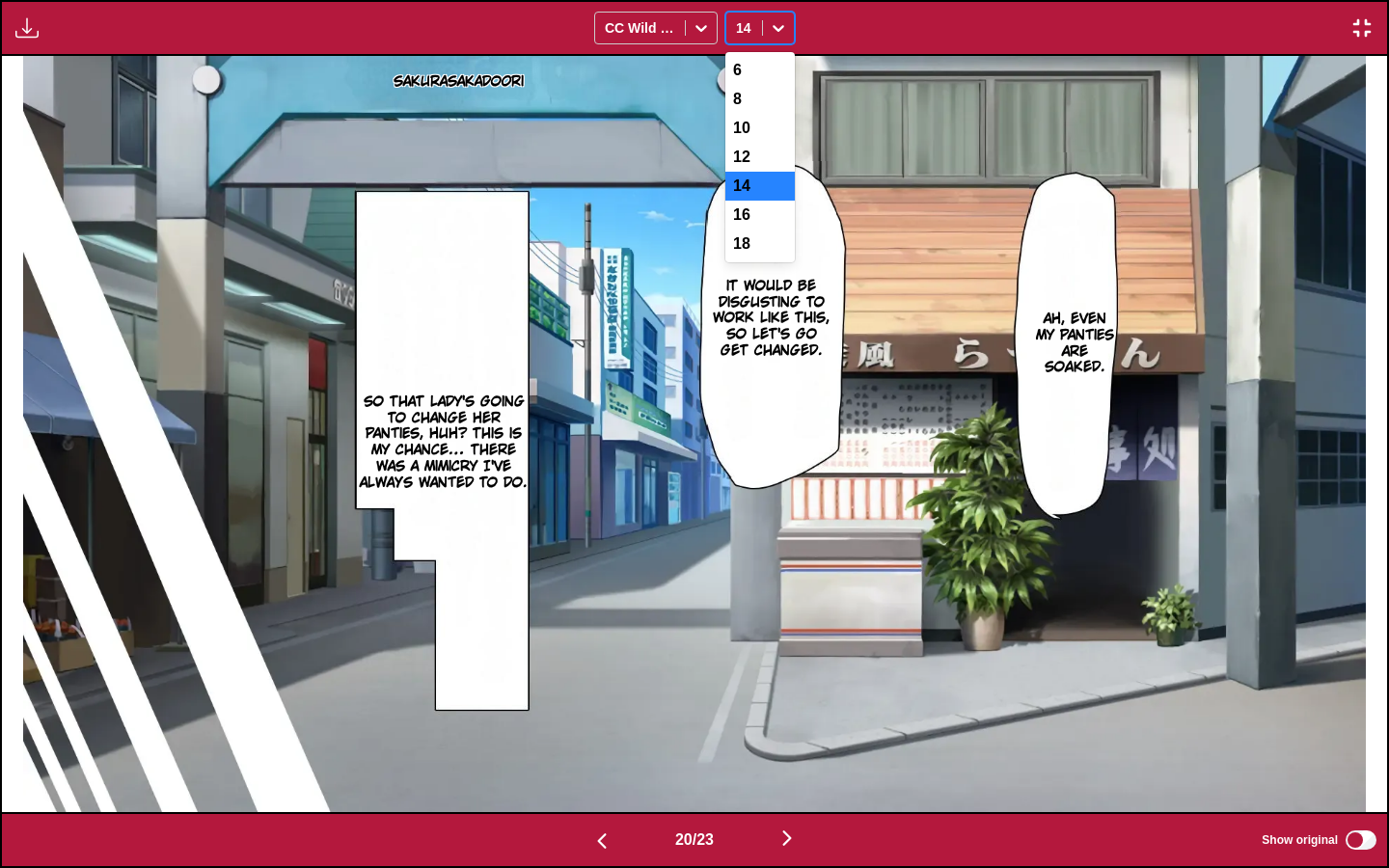 click at bounding box center (778, 28) 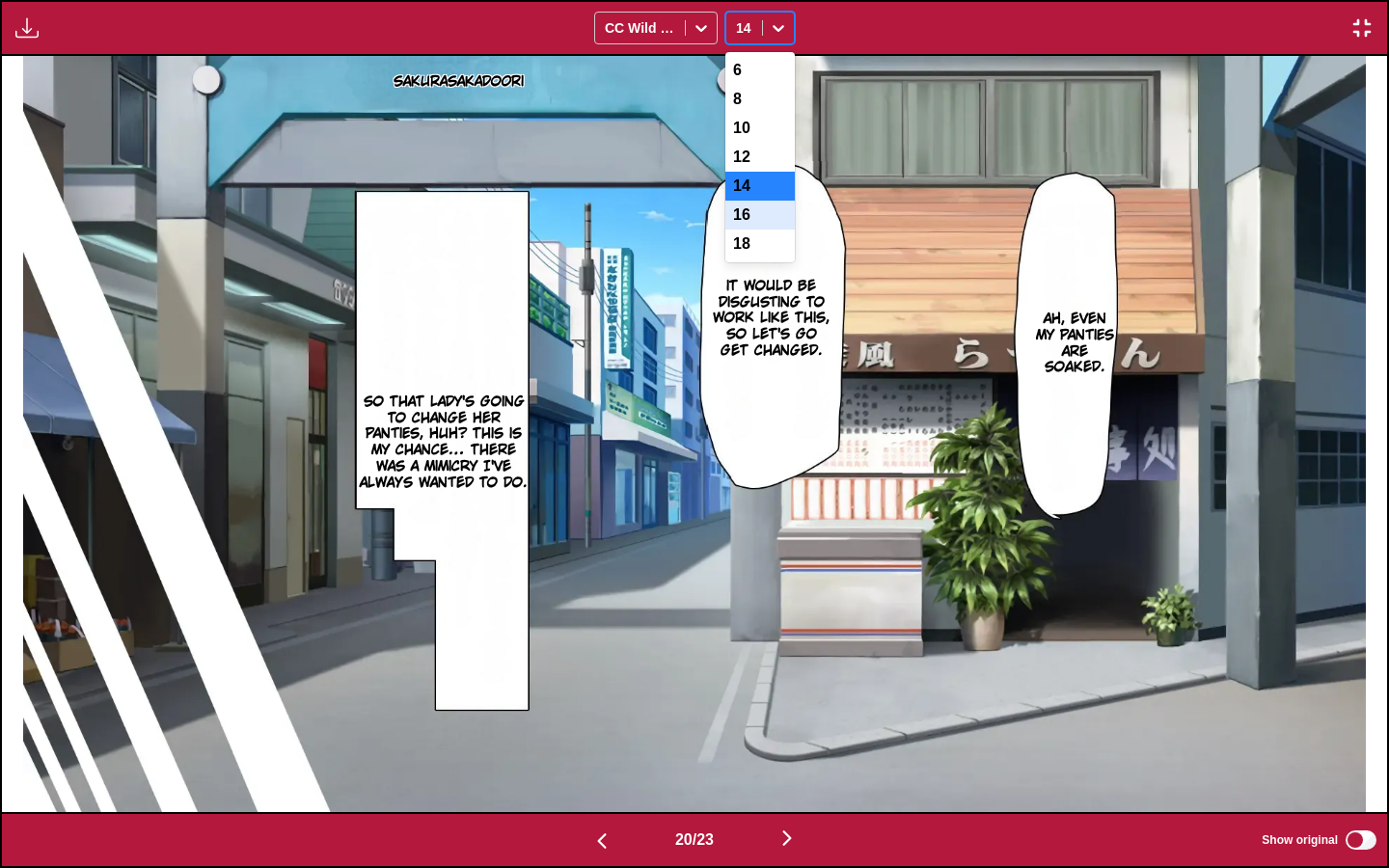 click on "16" at bounding box center (760, 215) 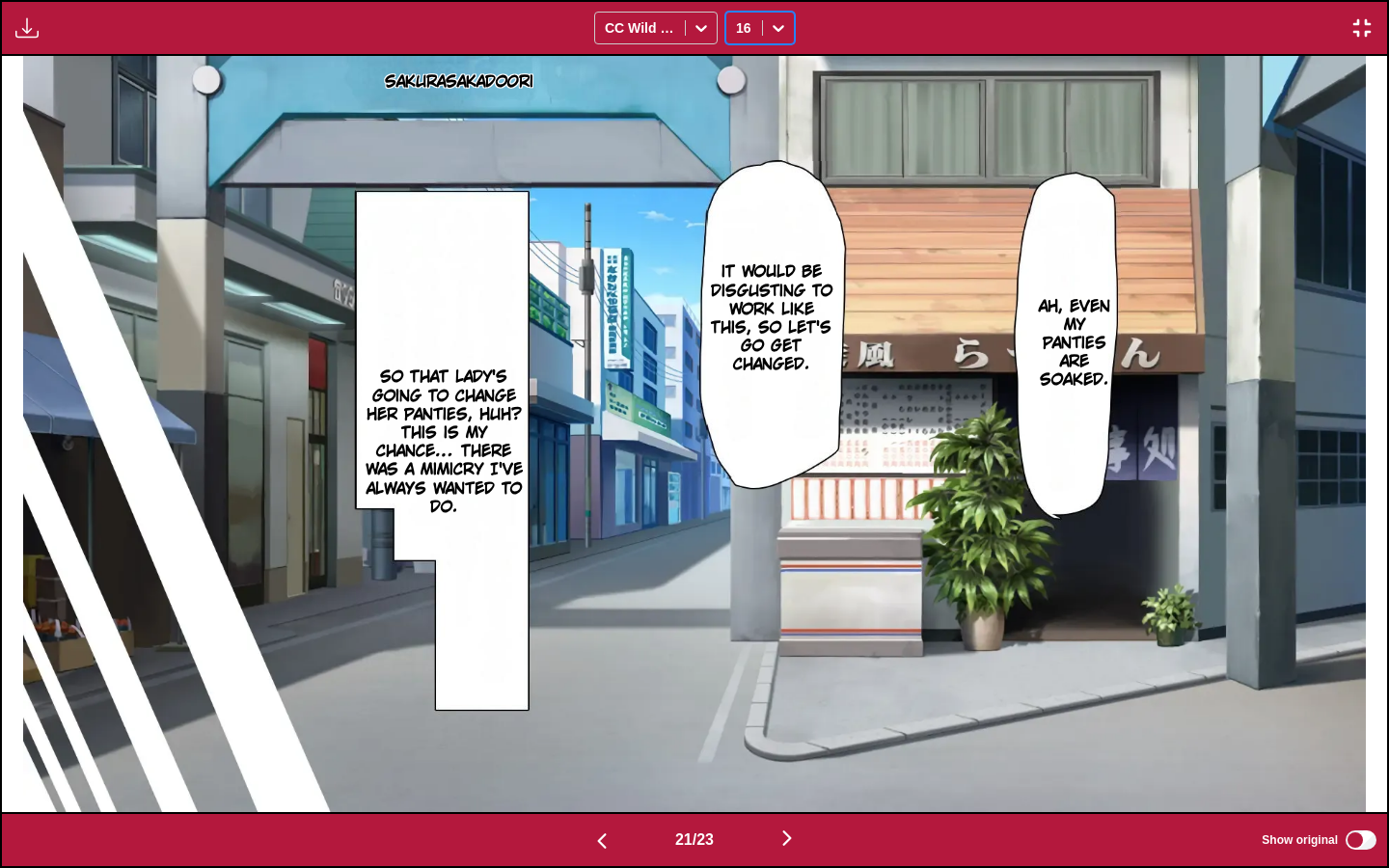 scroll, scrollTop: 0, scrollLeft: 27703, axis: horizontal 